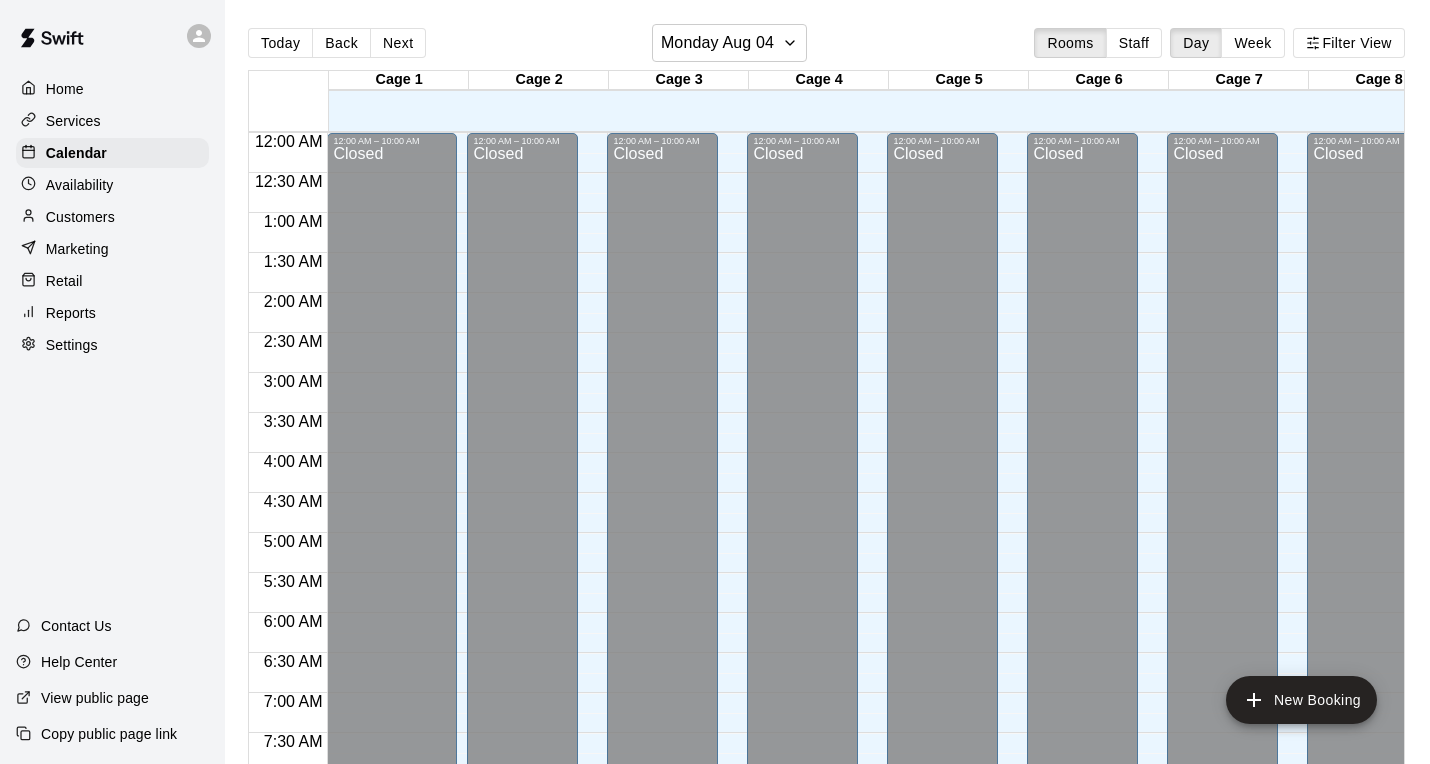 scroll, scrollTop: 0, scrollLeft: 0, axis: both 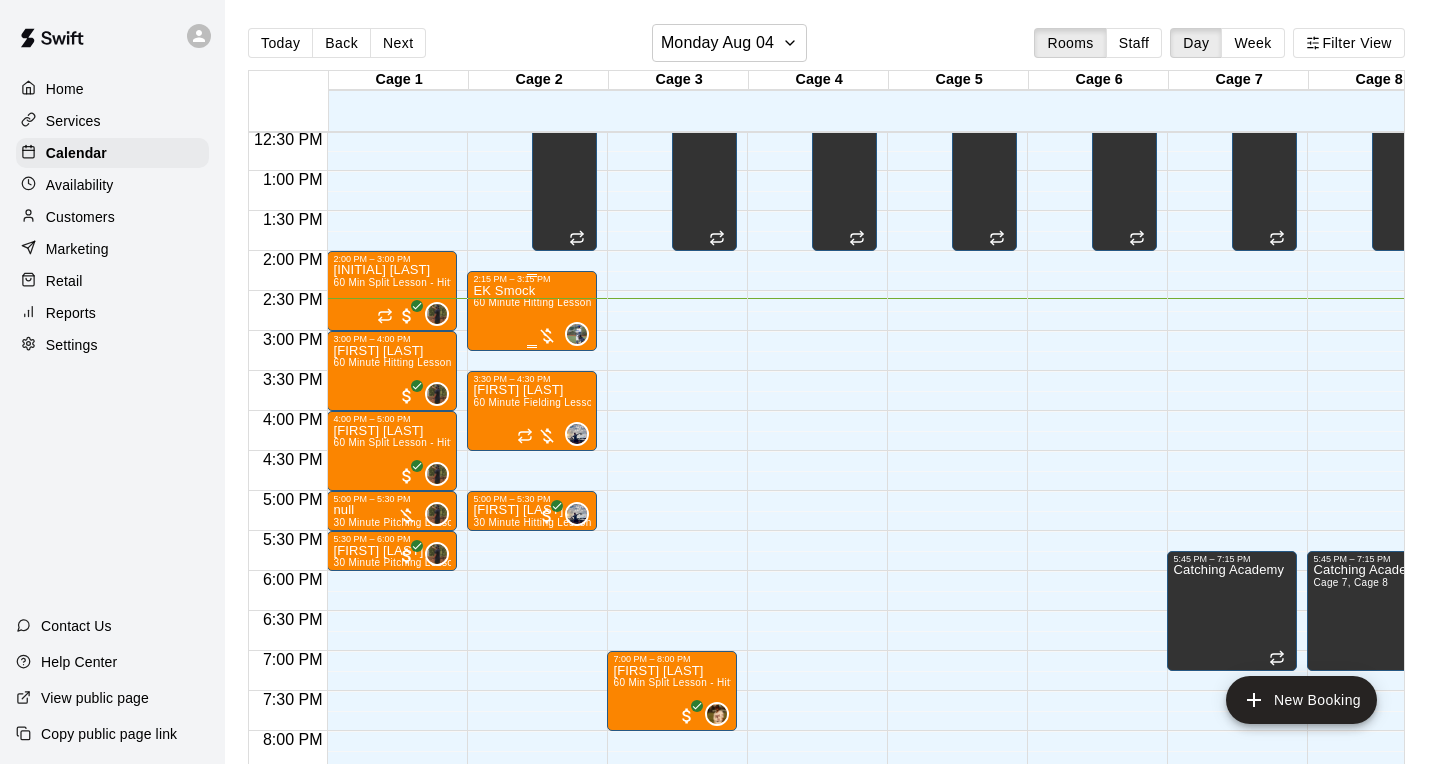 click on "EK Smock 60 Minute Hitting Lesson" at bounding box center (532, 666) 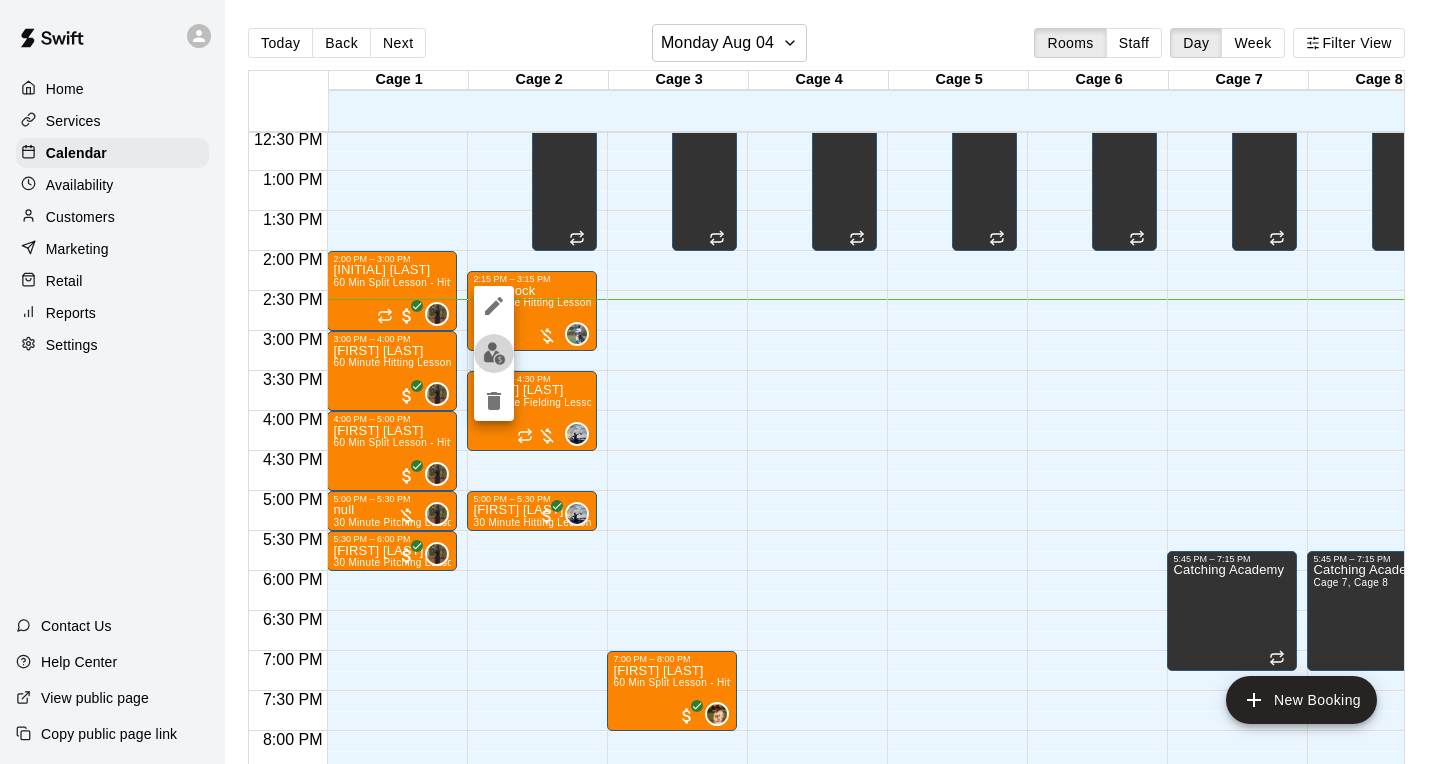 click at bounding box center [494, 353] 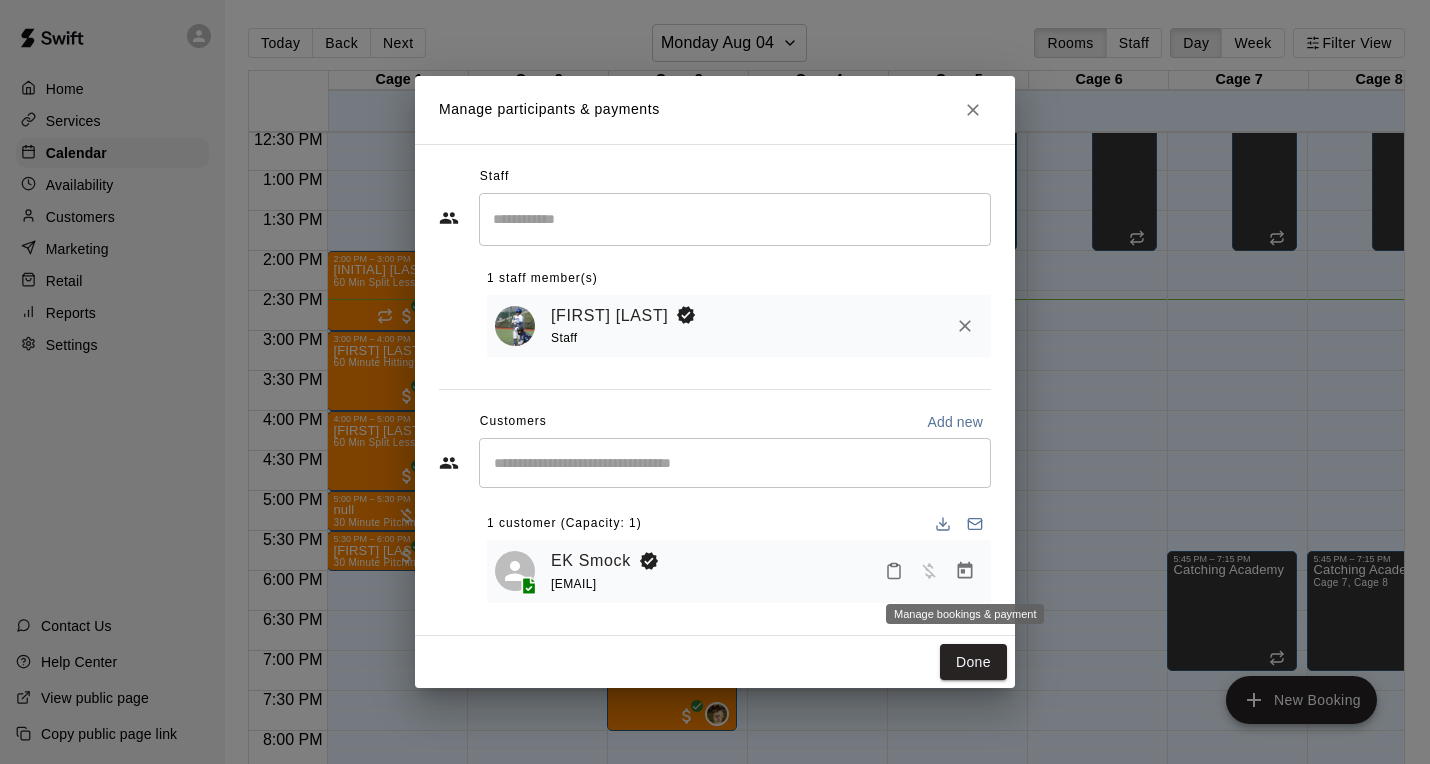 click 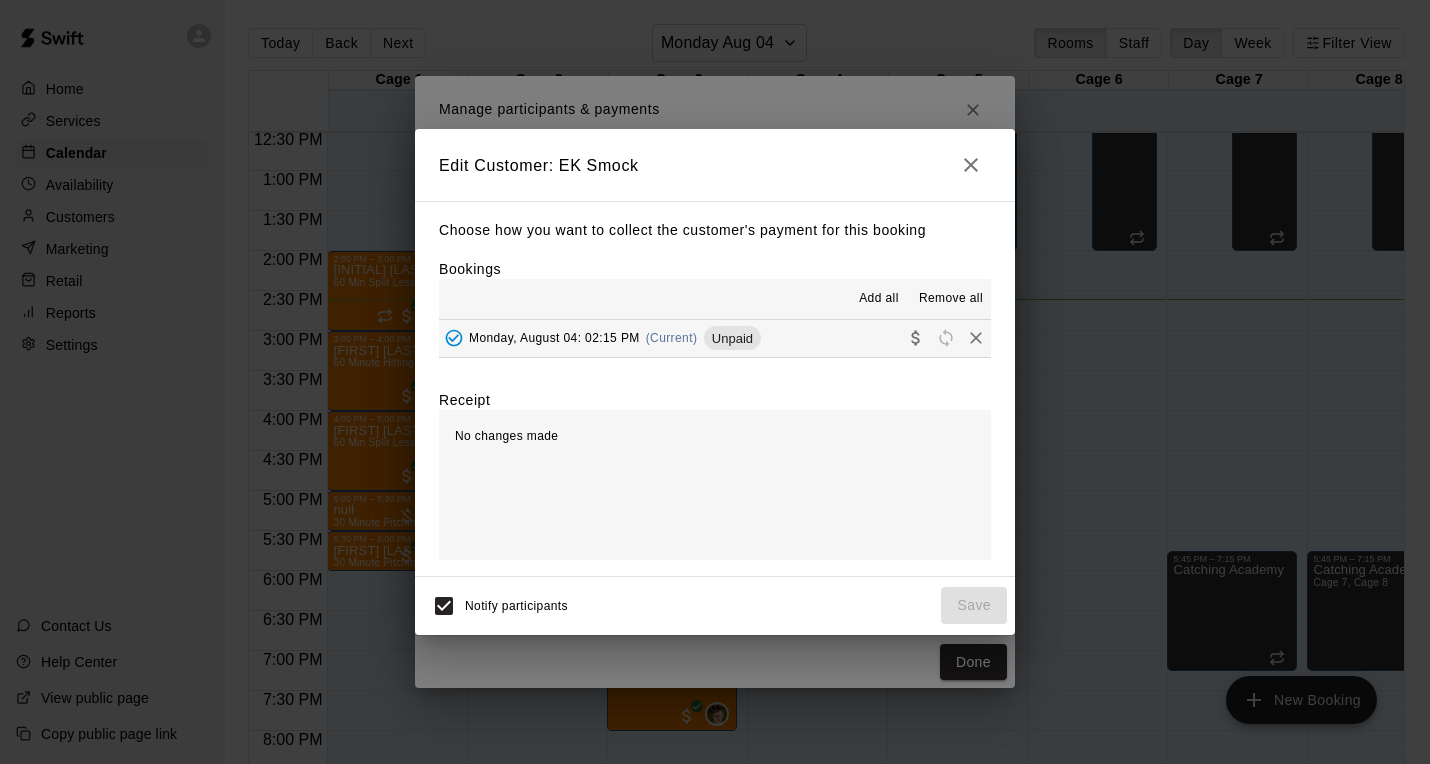 click on "Choose how you want to collect the customer's payment for this booking Bookings Add all Remove all Monday, August 04: 02:15 PM (Current) Unpaid Receipt No changes made Subtotal $0.00" at bounding box center (715, 388) 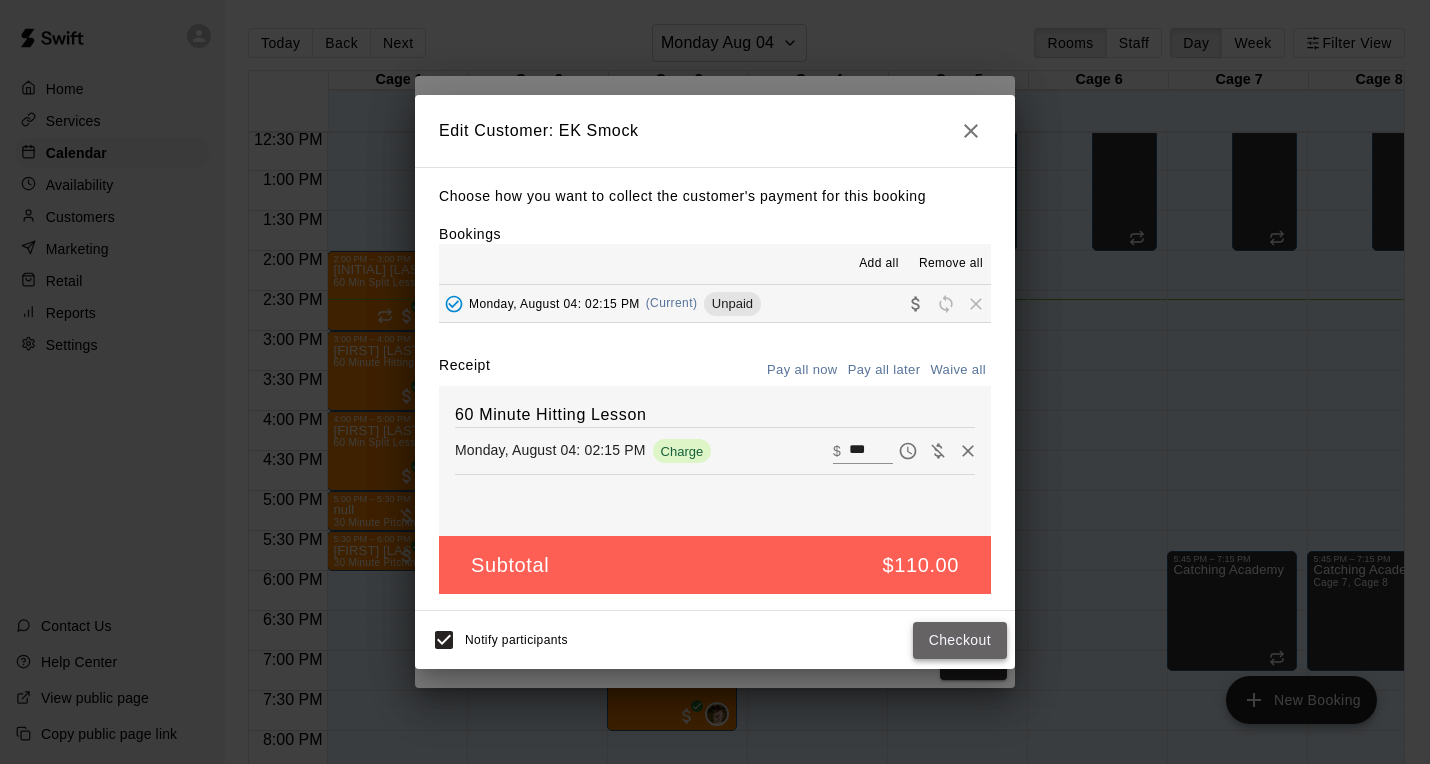 click on "Checkout" at bounding box center [960, 640] 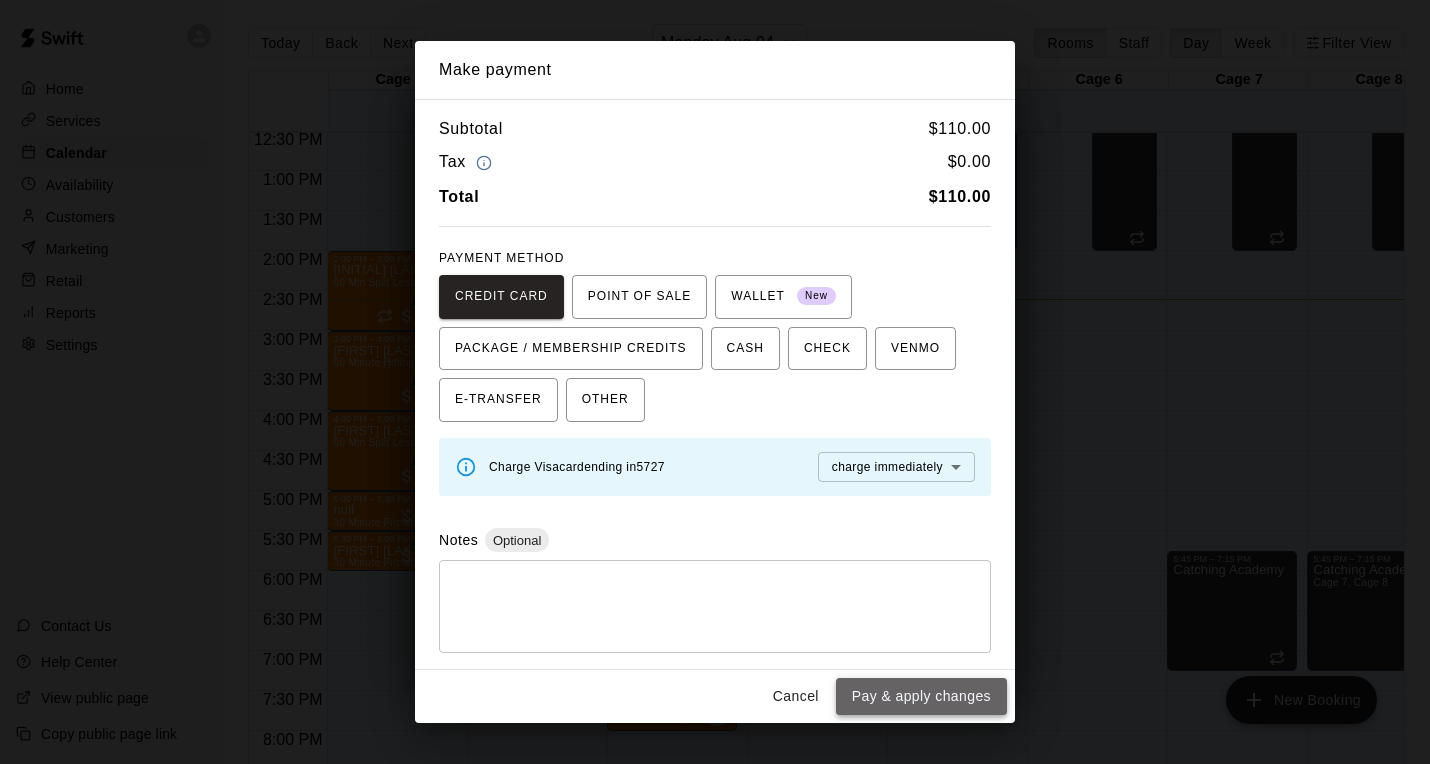 click on "Pay & apply changes" at bounding box center [921, 696] 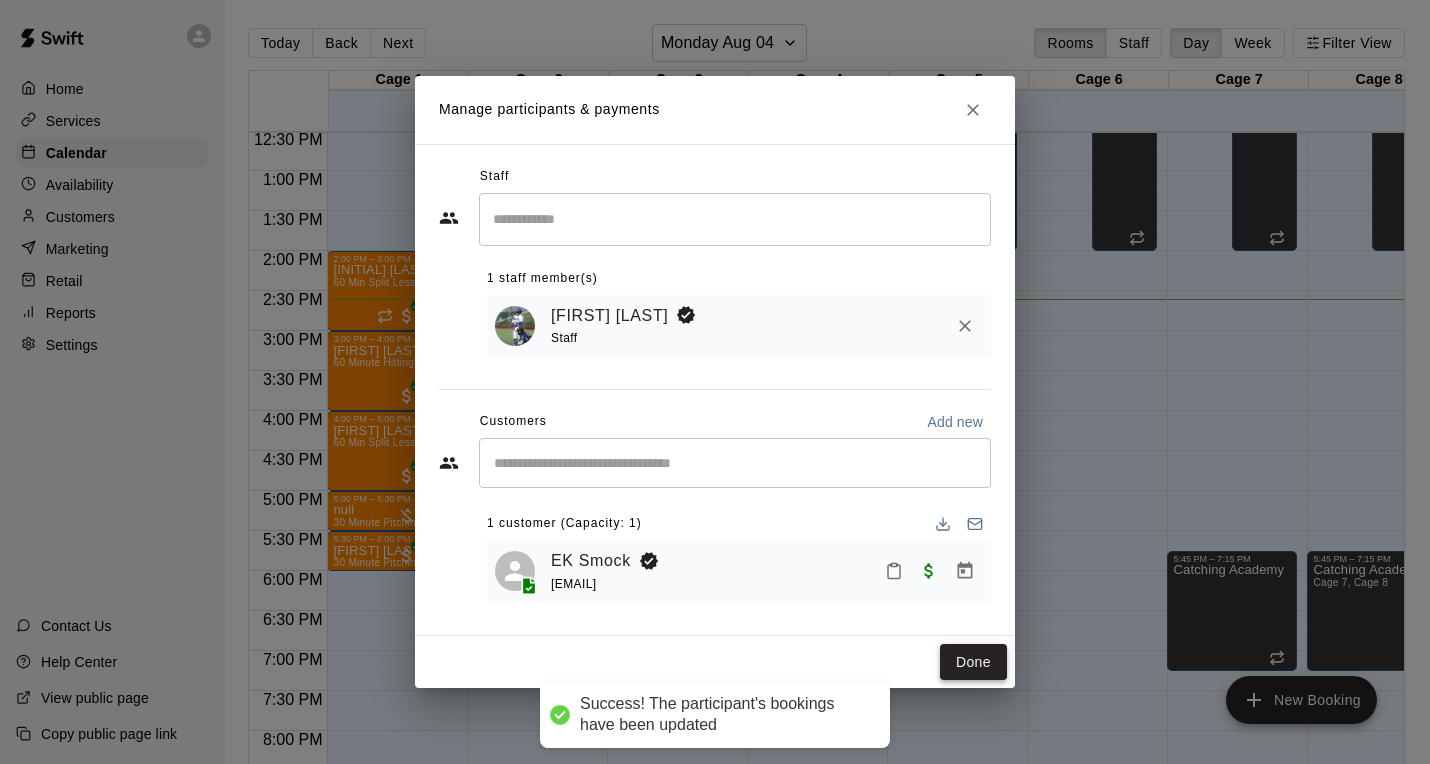 click on "Done" at bounding box center [973, 662] 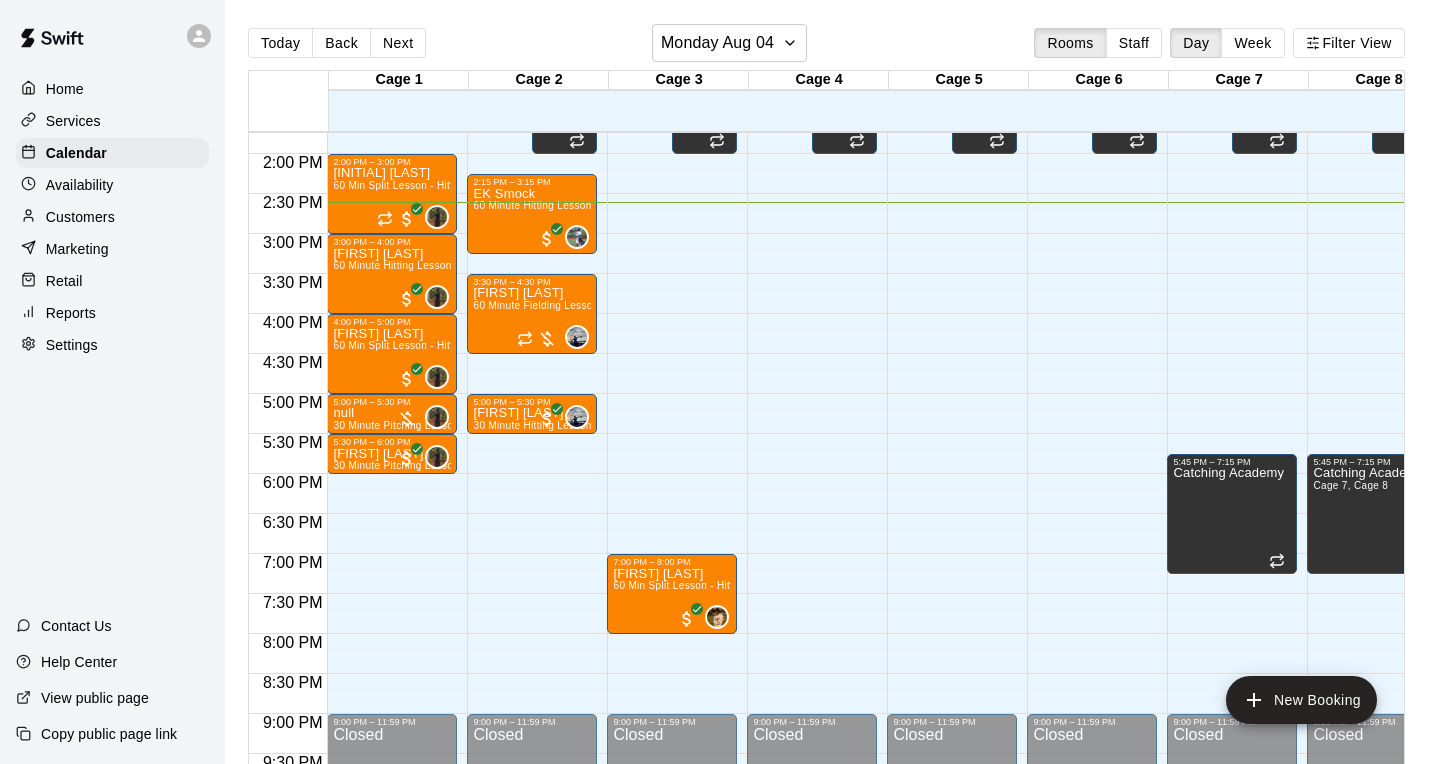 scroll, scrollTop: 1099, scrollLeft: 21, axis: both 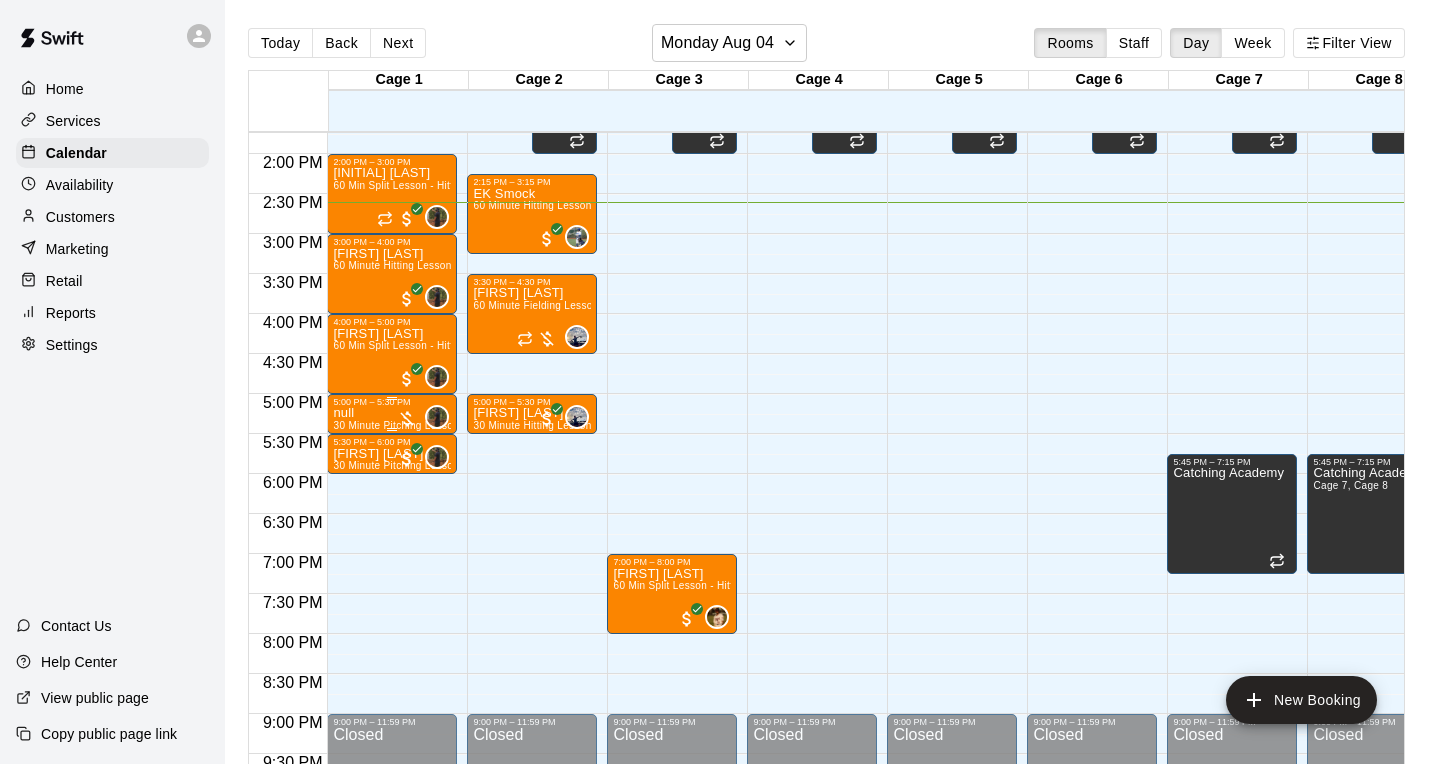 click on "null 30 Minute Pitching Lesson" at bounding box center [392, 789] 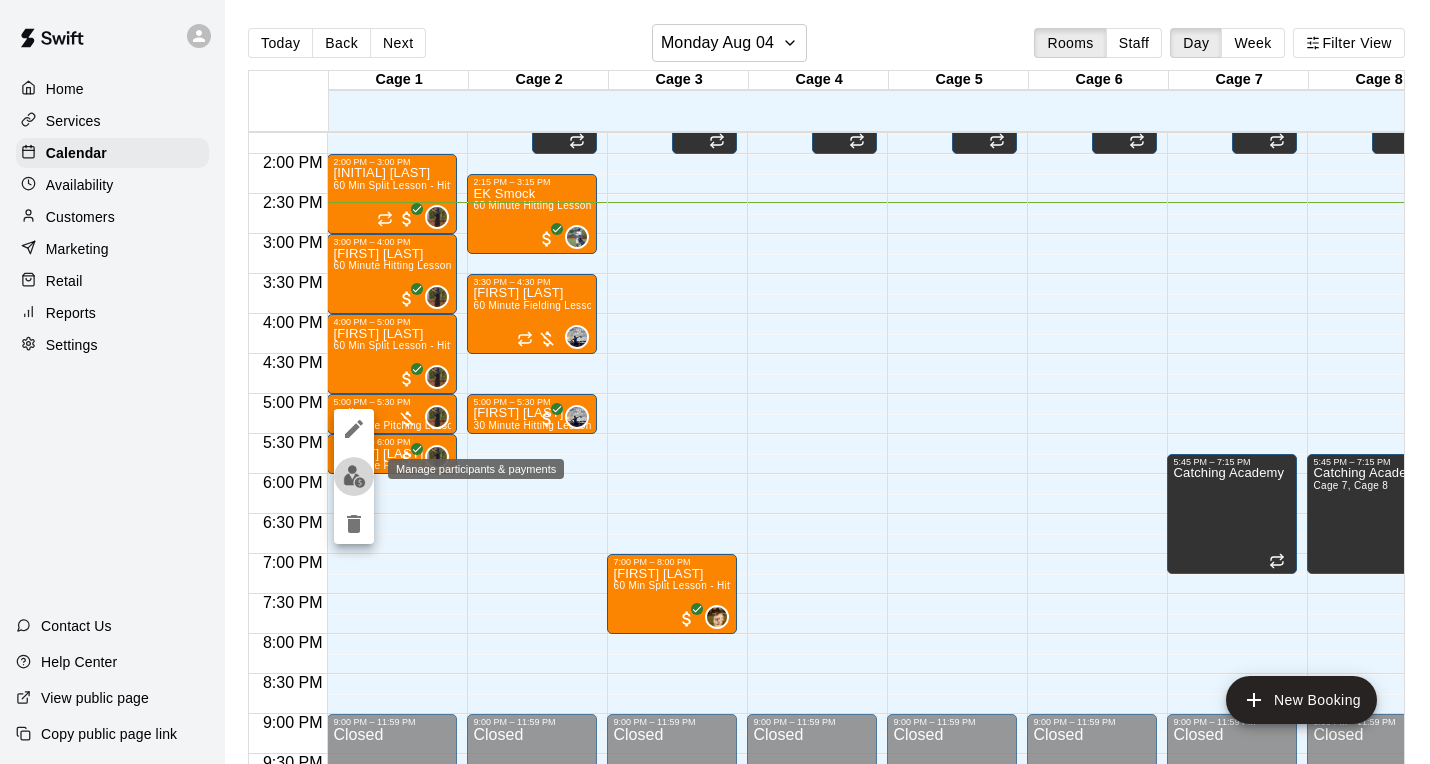 click at bounding box center [354, 476] 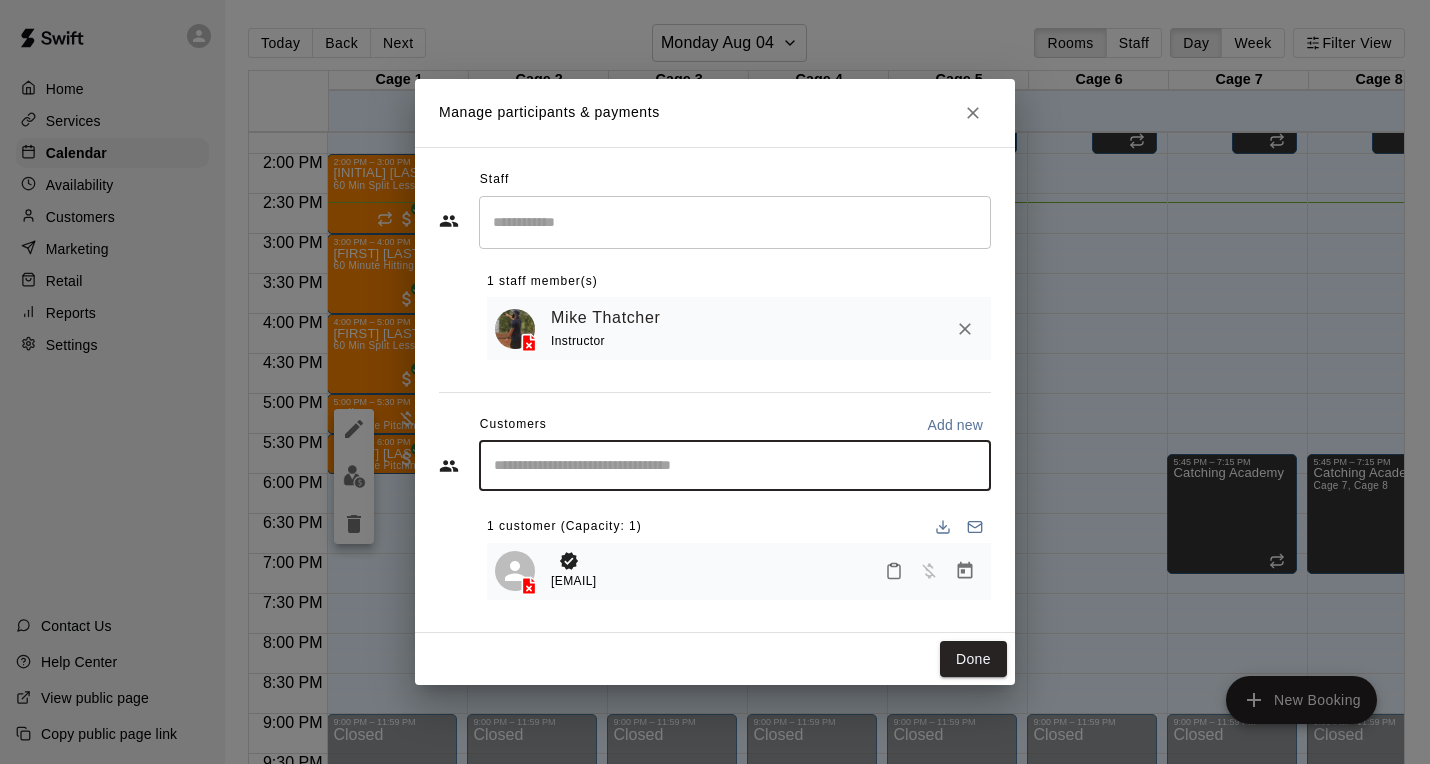 click at bounding box center (735, 466) 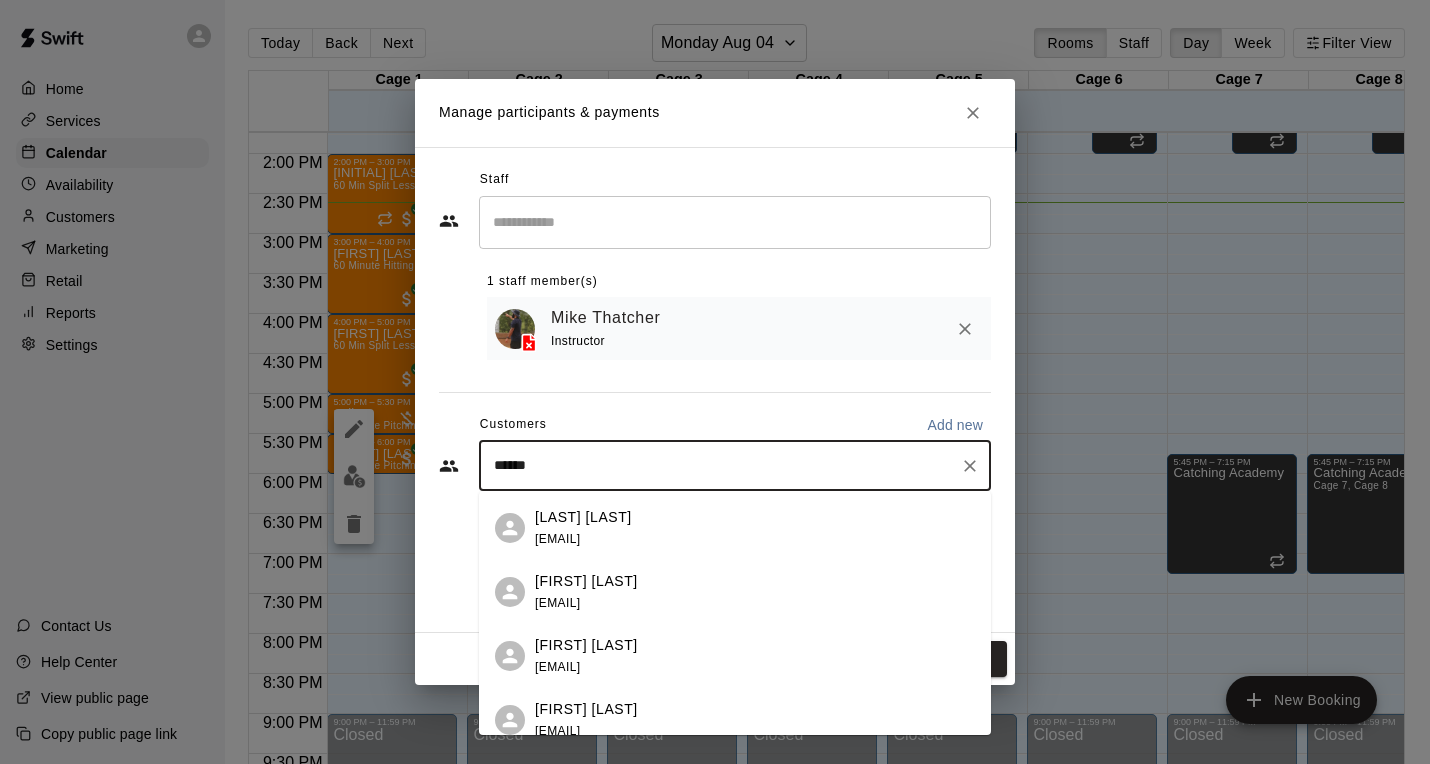 scroll, scrollTop: 378, scrollLeft: 0, axis: vertical 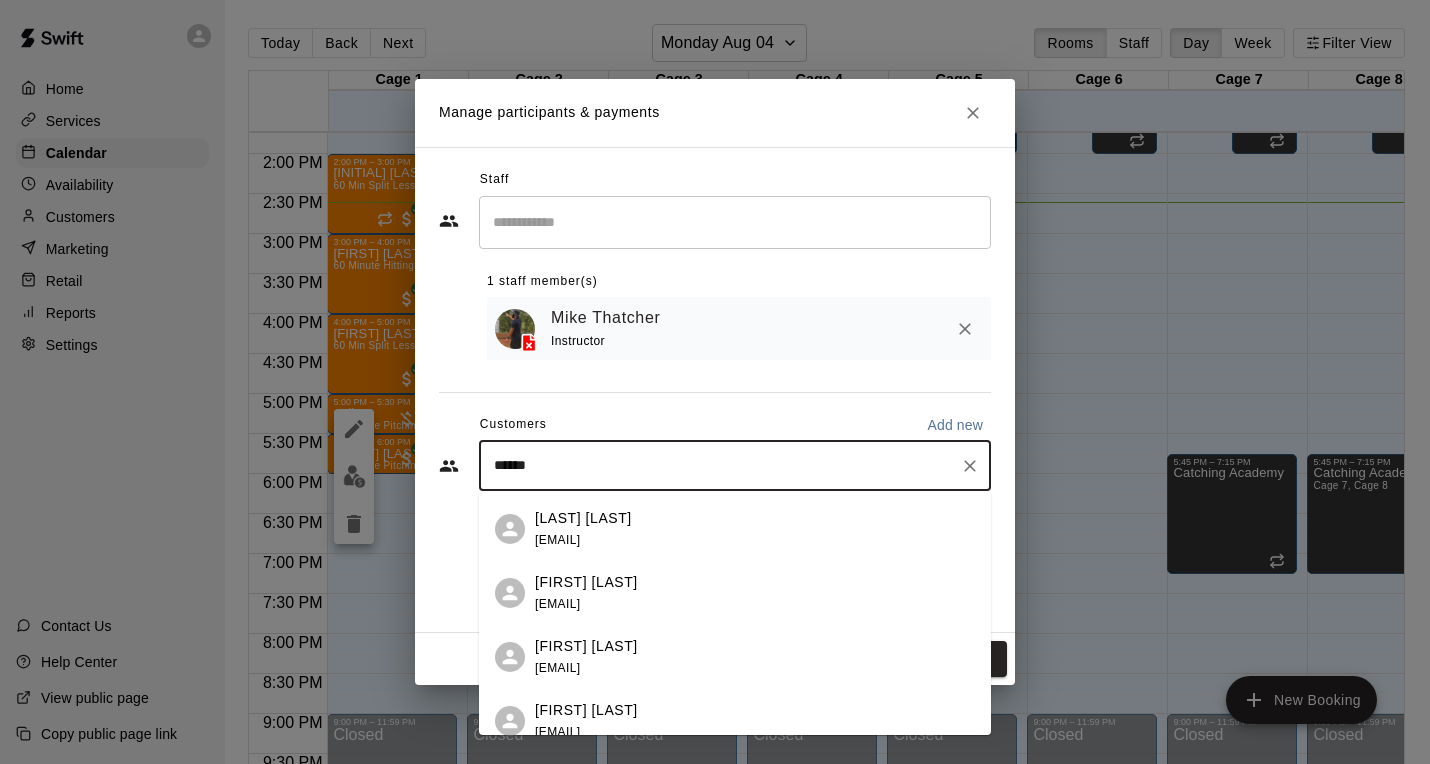 type on "******" 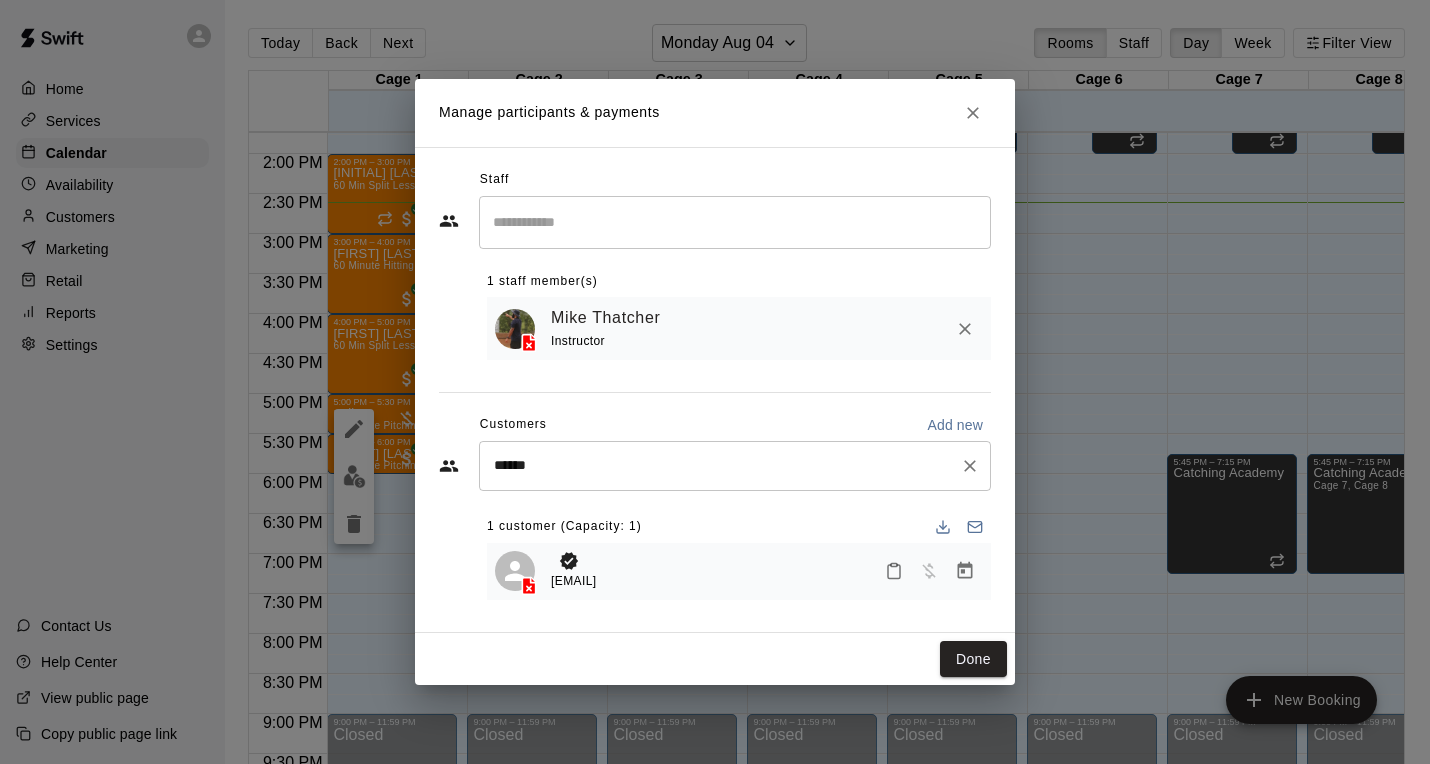 click on "******" at bounding box center (720, 466) 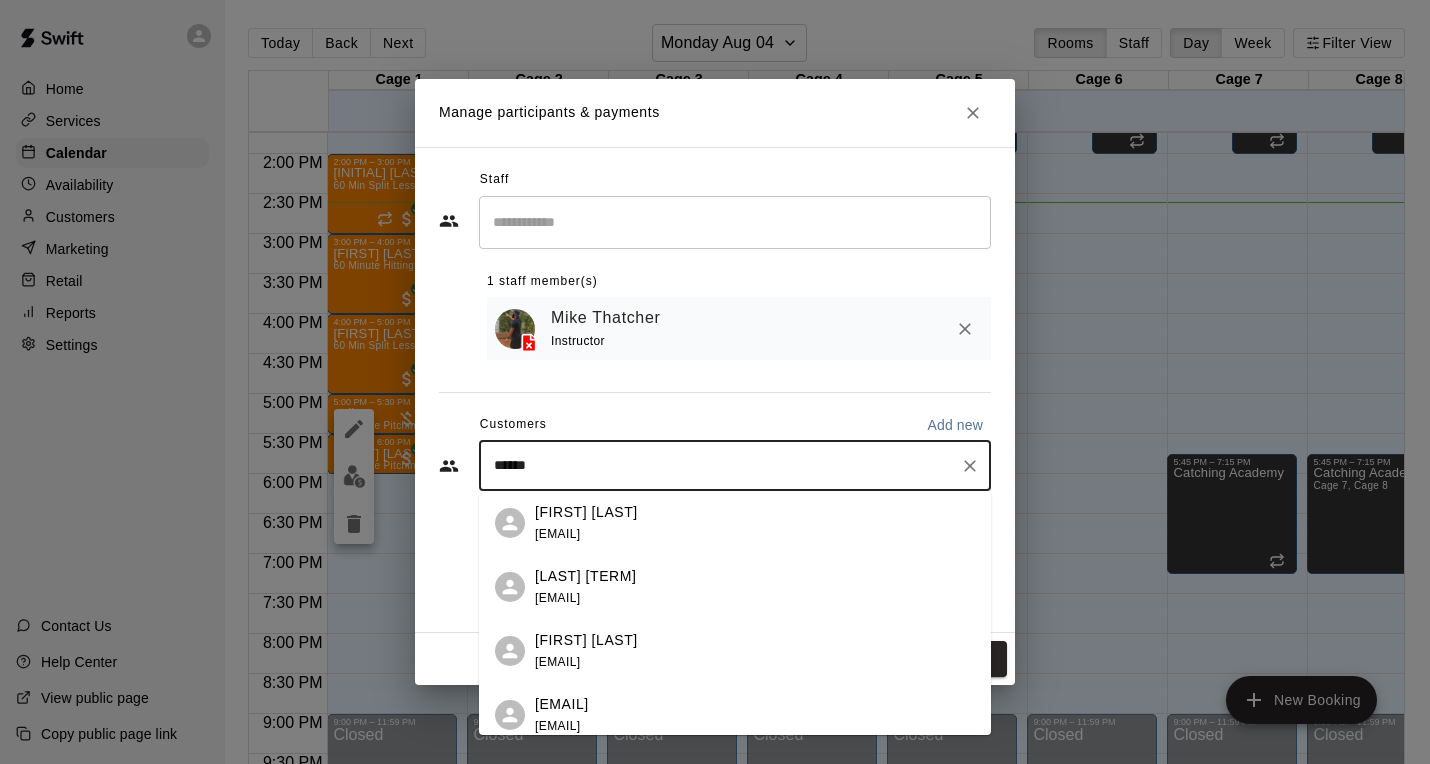 click on "******" at bounding box center [720, 466] 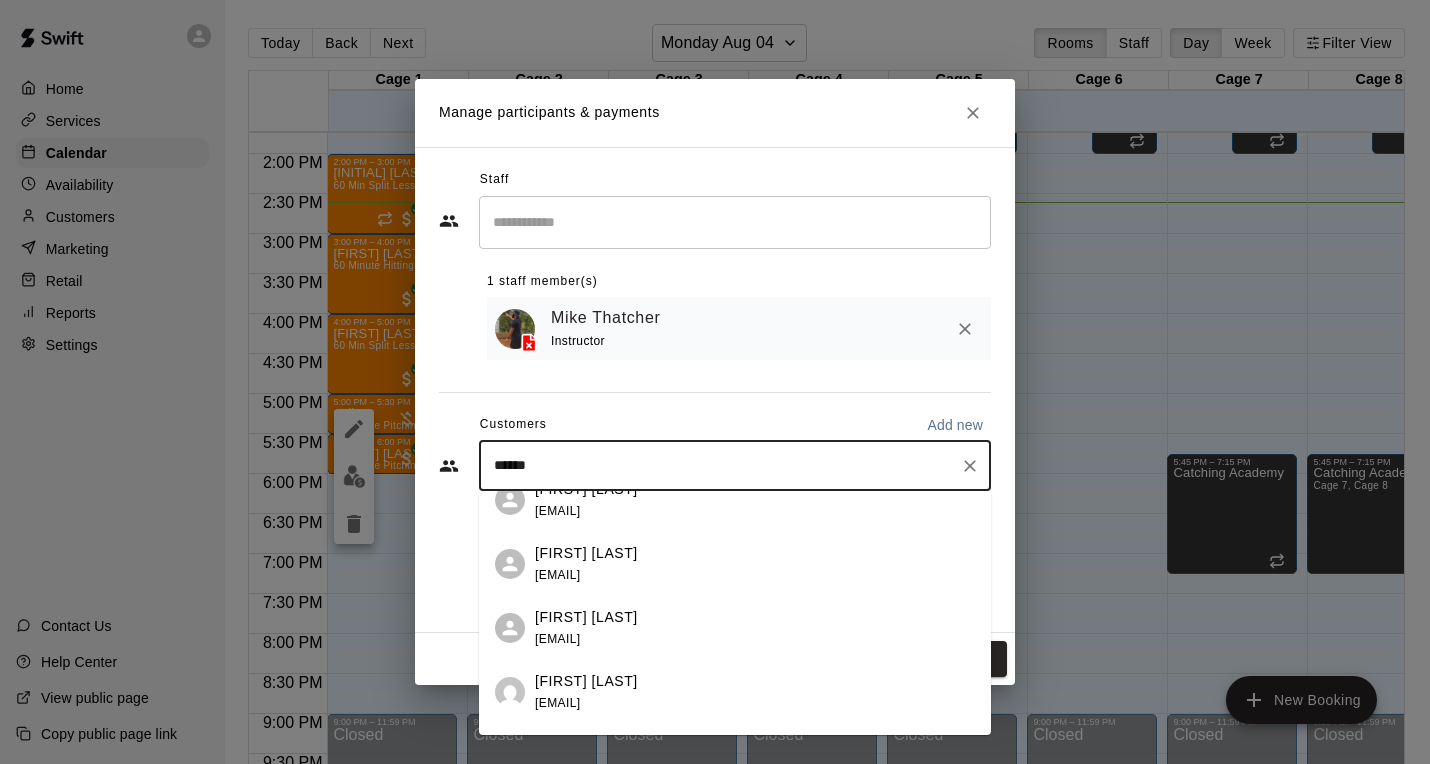 scroll, scrollTop: 576, scrollLeft: 0, axis: vertical 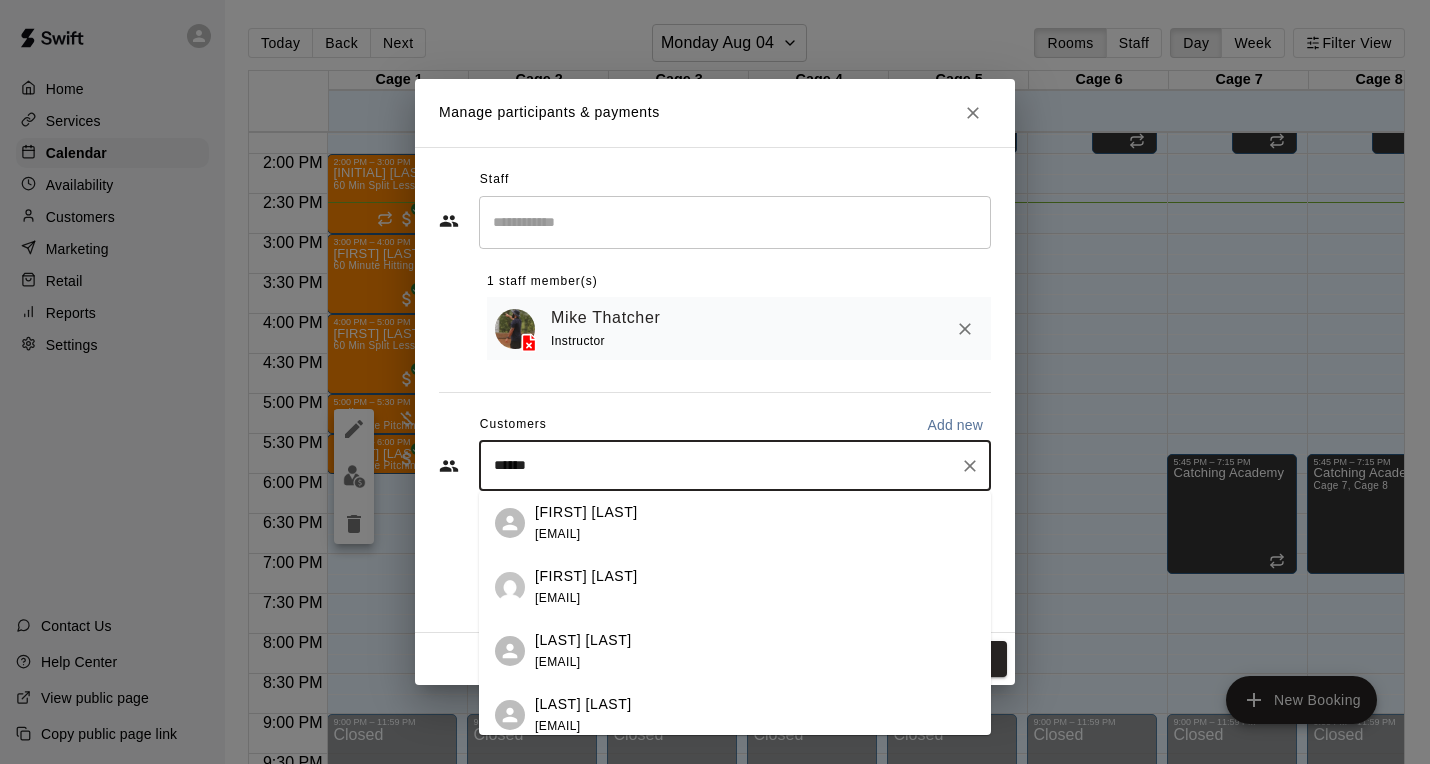 click on "Jerry Carter jerry.carter228@gmail.com" at bounding box center (755, 587) 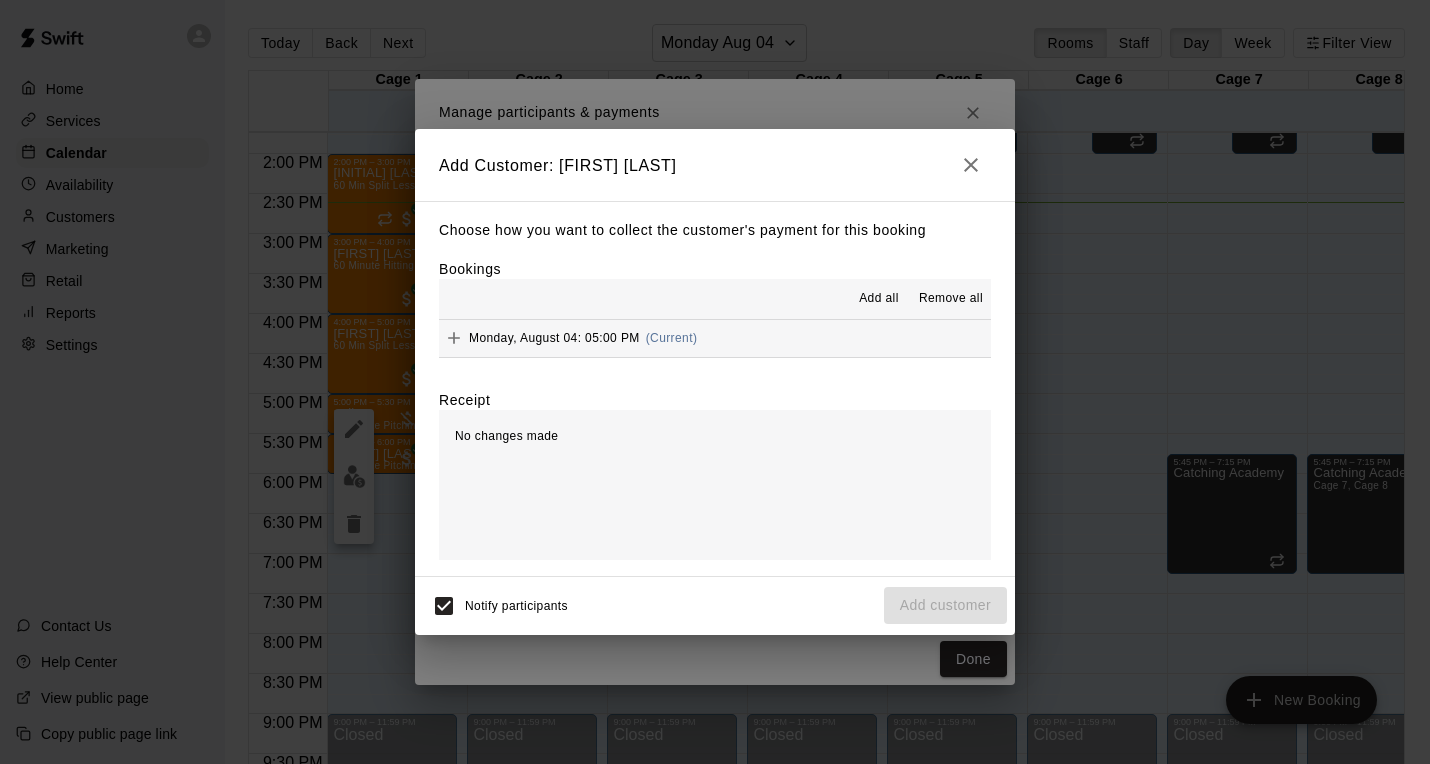 click on "Monday, August 04: 05:00 PM (Current)" at bounding box center [715, 338] 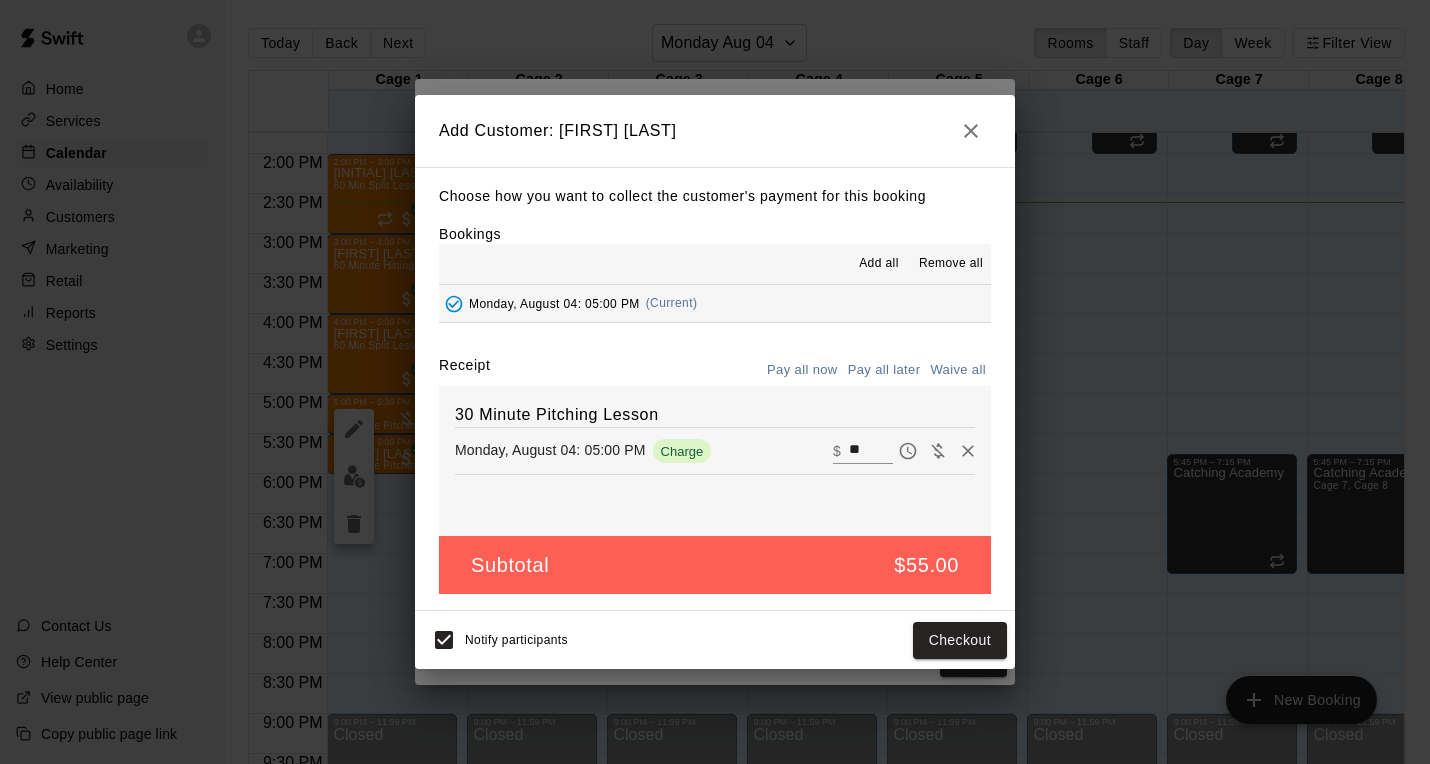 click 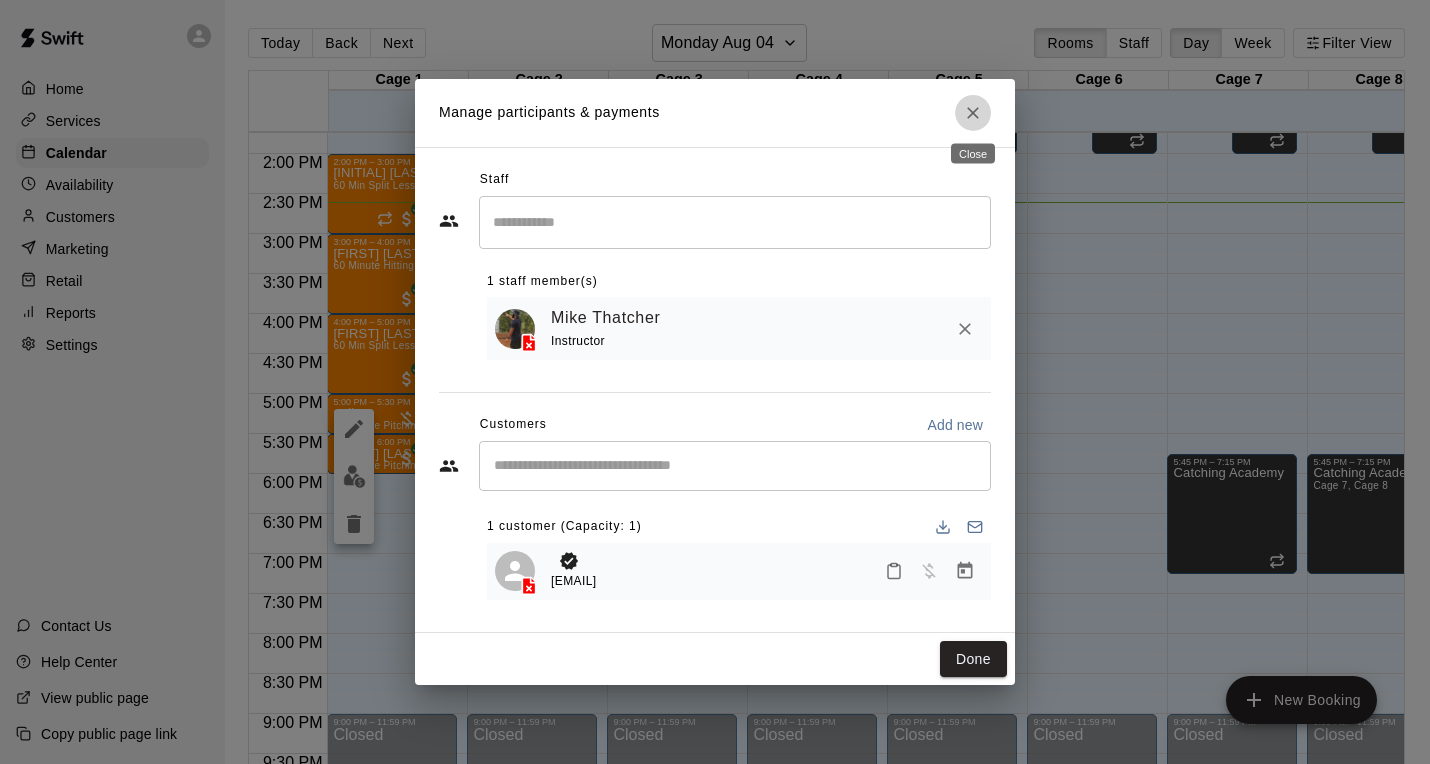click at bounding box center (973, 113) 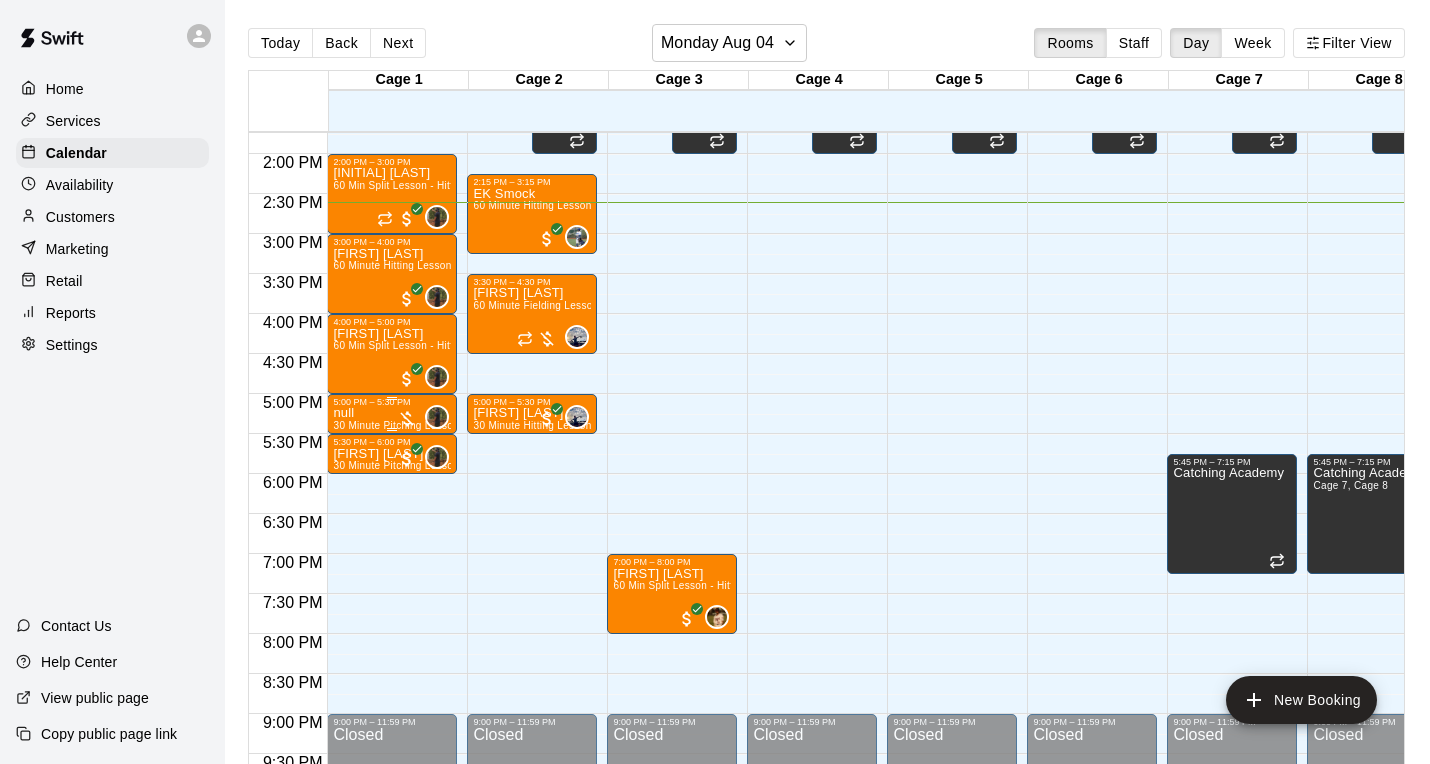 click on "null 30 Minute Pitching Lesson" at bounding box center (392, 789) 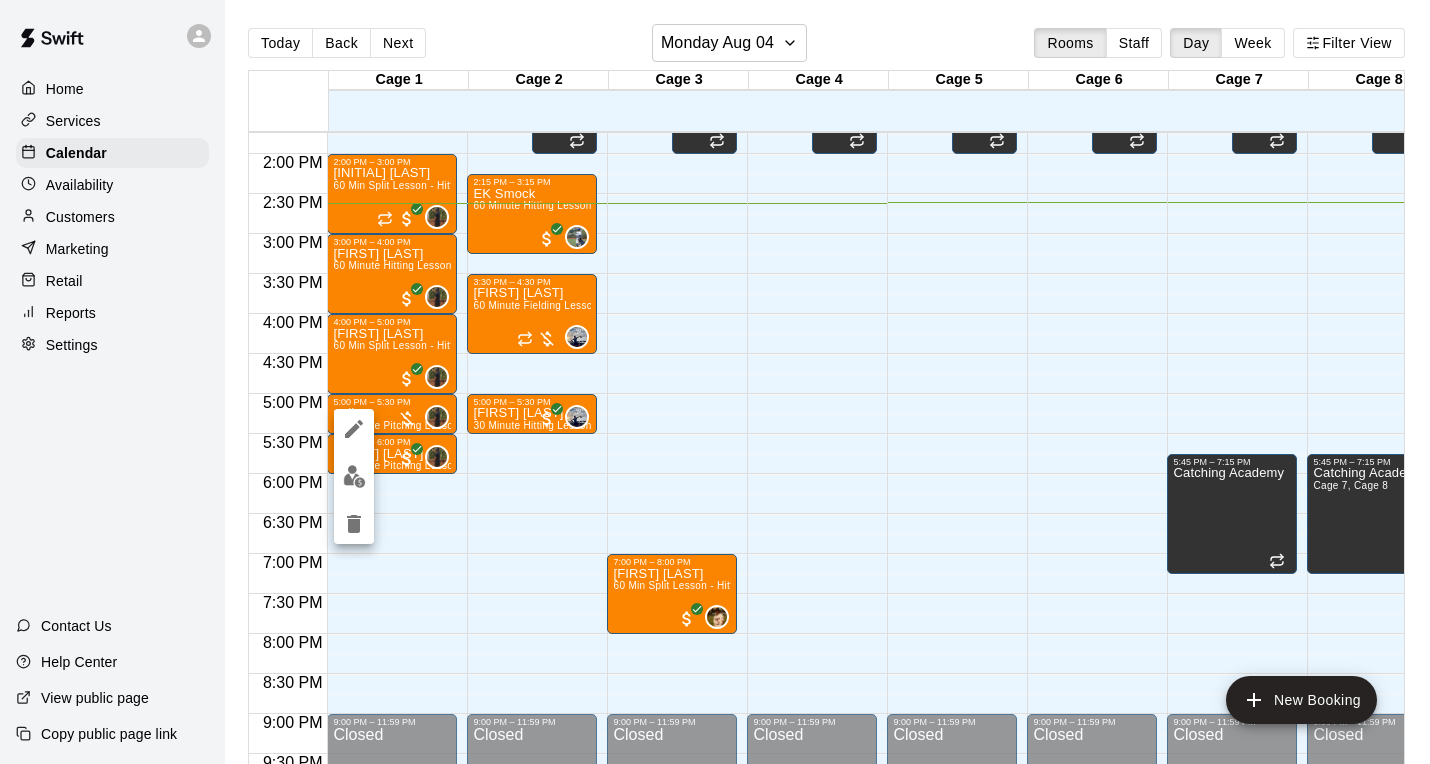 click at bounding box center [354, 476] 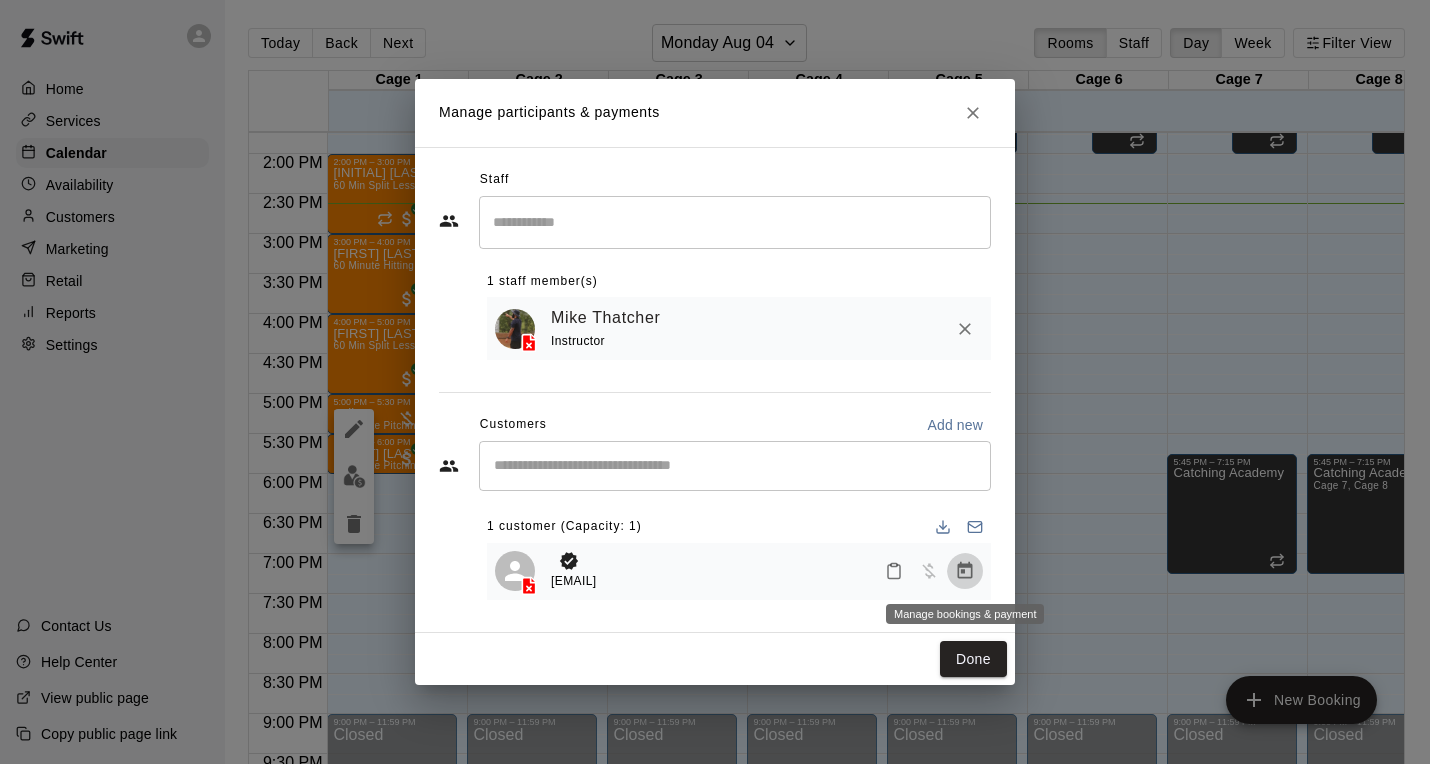 click 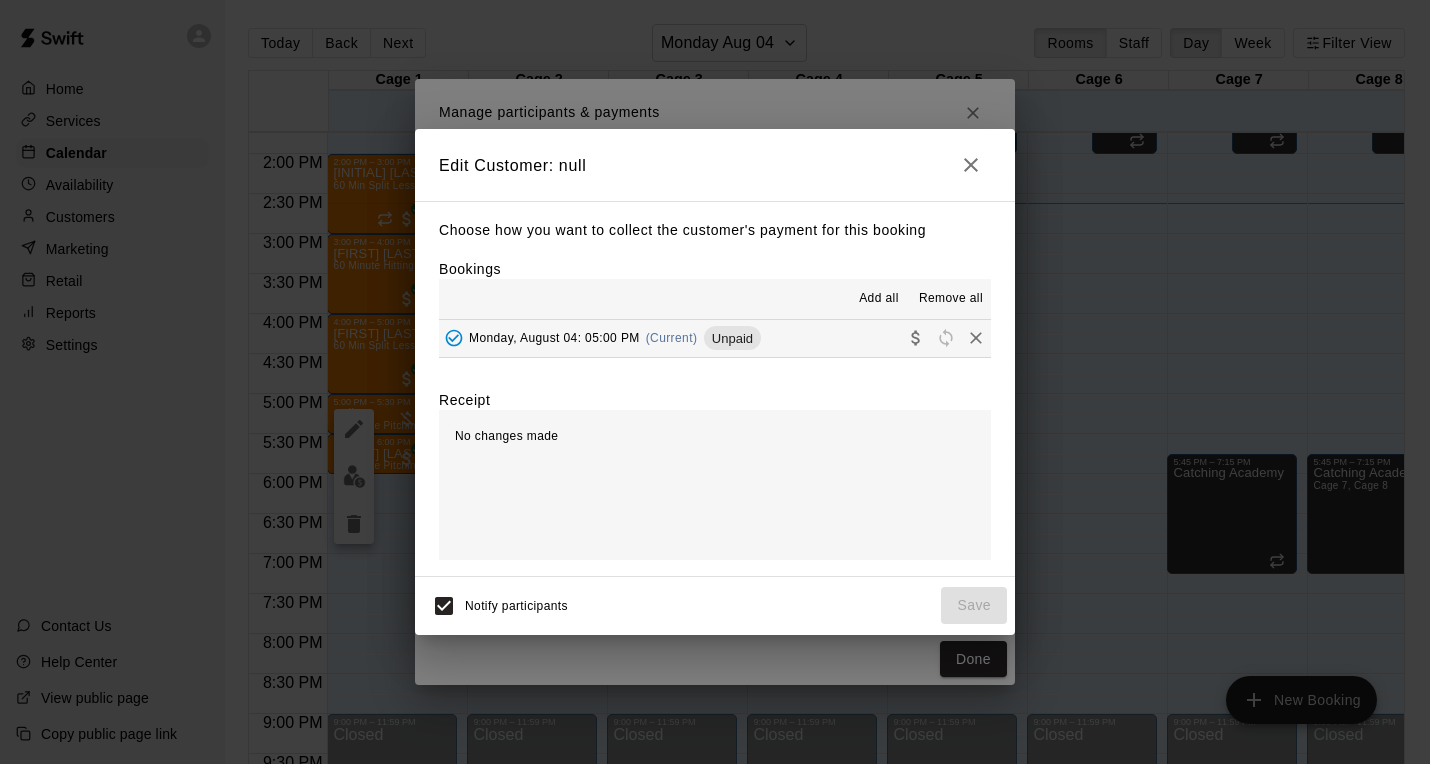 click on "Monday, August 04: 05:00 PM (Current) Unpaid" at bounding box center (715, 338) 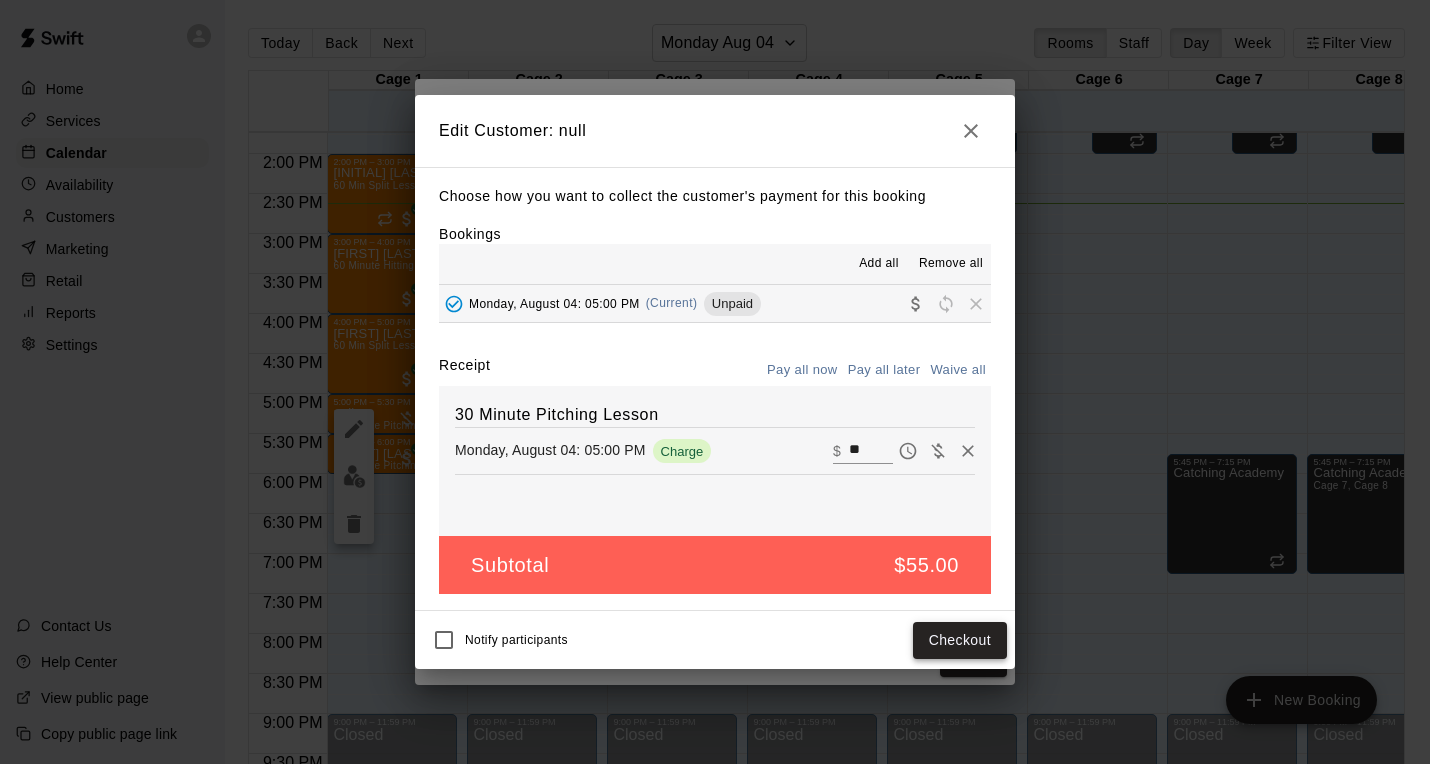 click on "Checkout" at bounding box center (960, 640) 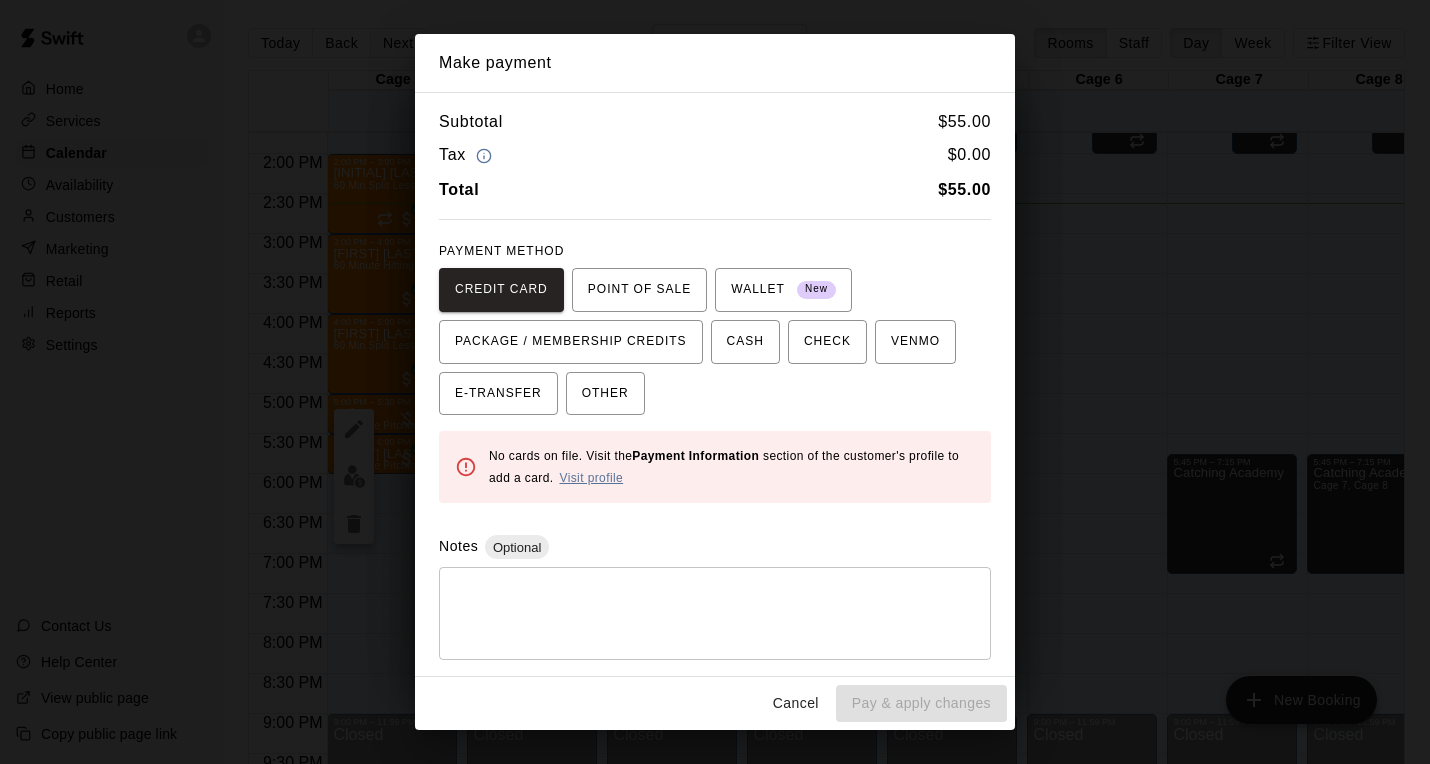 click on "Visit profile" at bounding box center [591, 478] 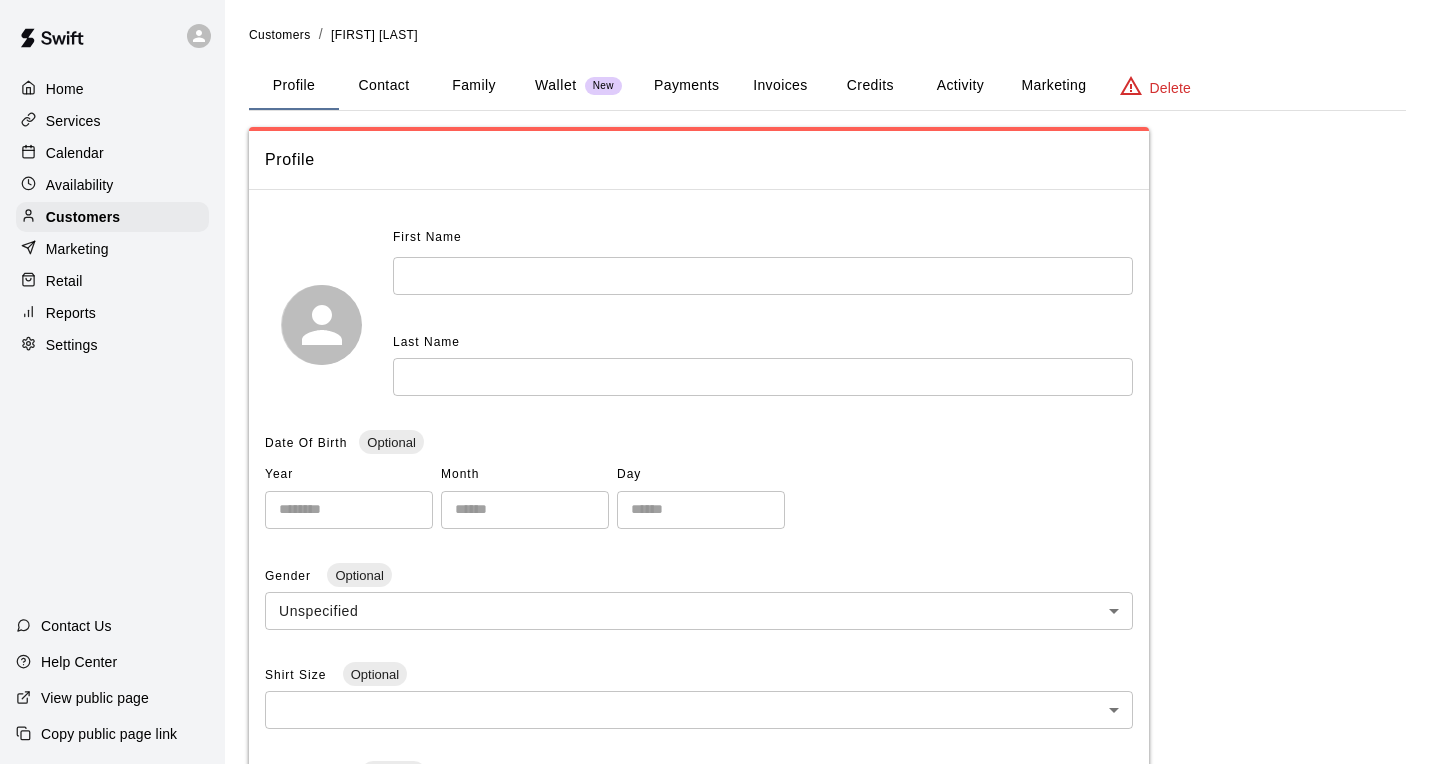 scroll, scrollTop: 0, scrollLeft: 0, axis: both 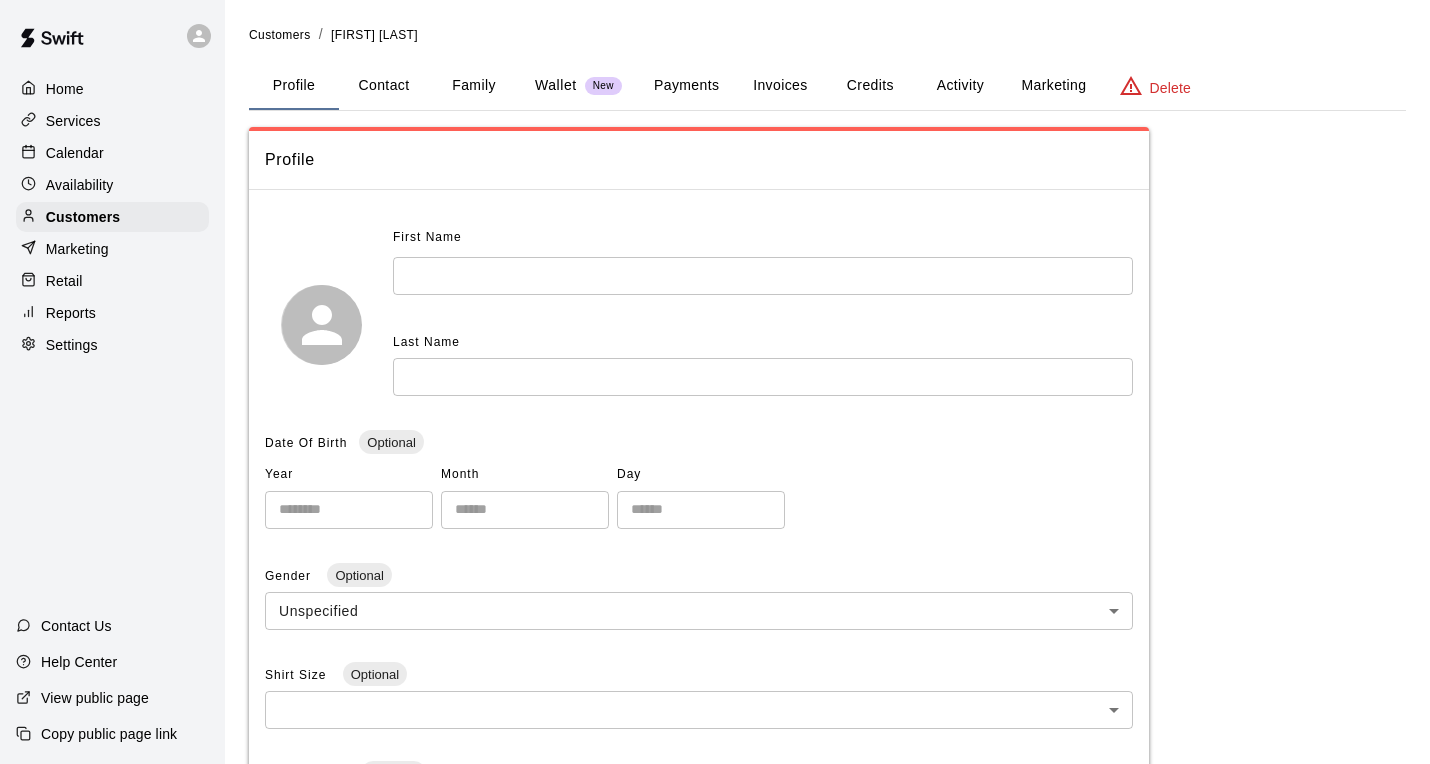 click on "Contact" at bounding box center (384, 86) 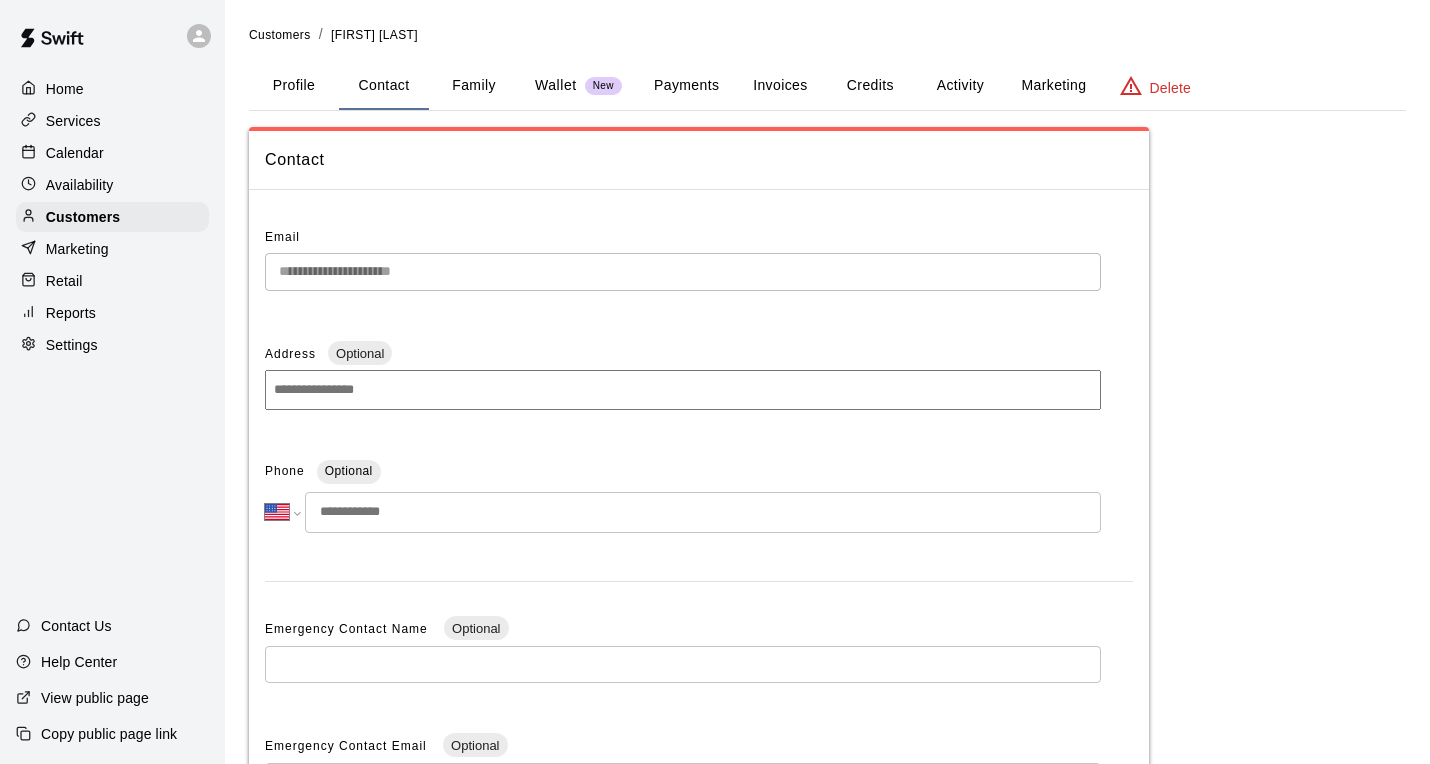 click on "Calendar" at bounding box center [112, 153] 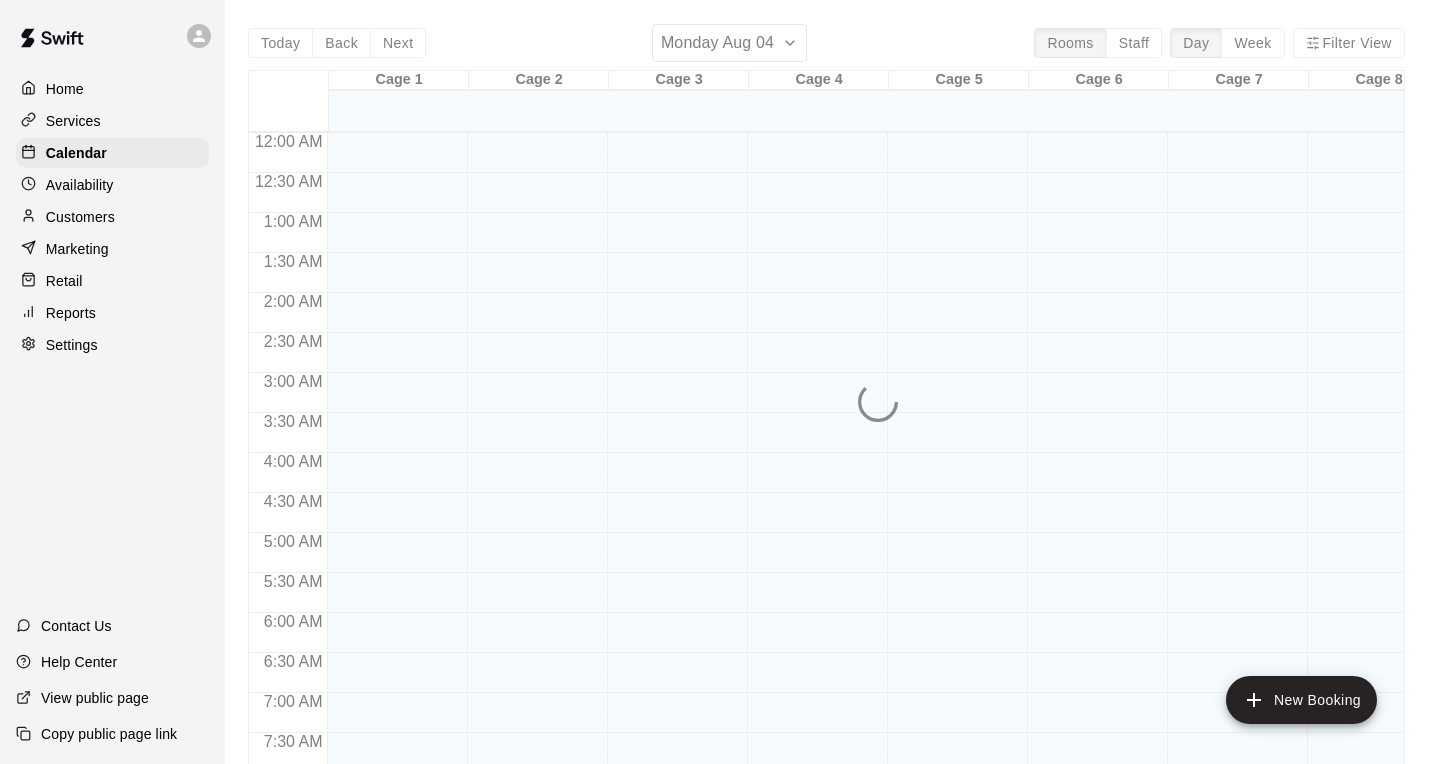 scroll, scrollTop: 1170, scrollLeft: 0, axis: vertical 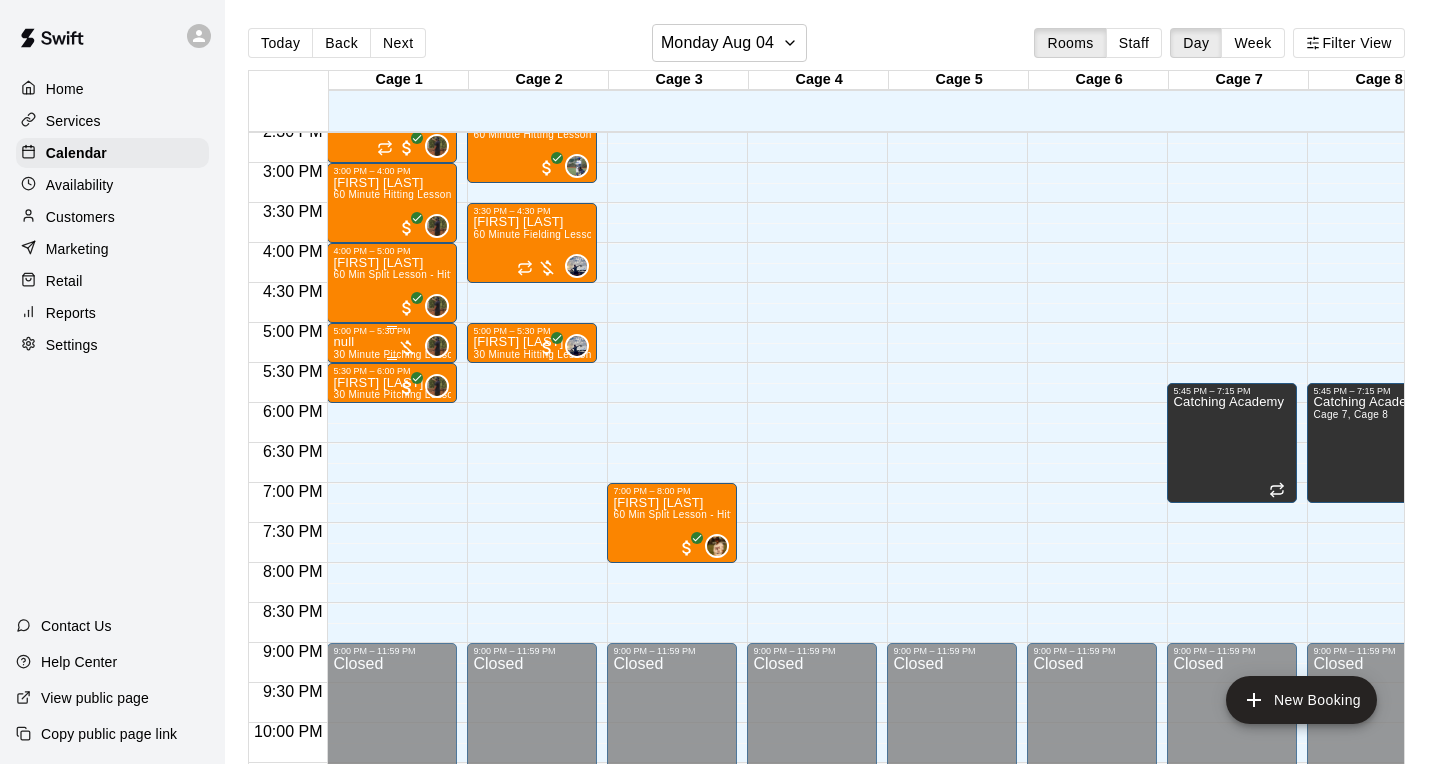 click on "null 30 Minute Pitching Lesson" at bounding box center (392, 718) 